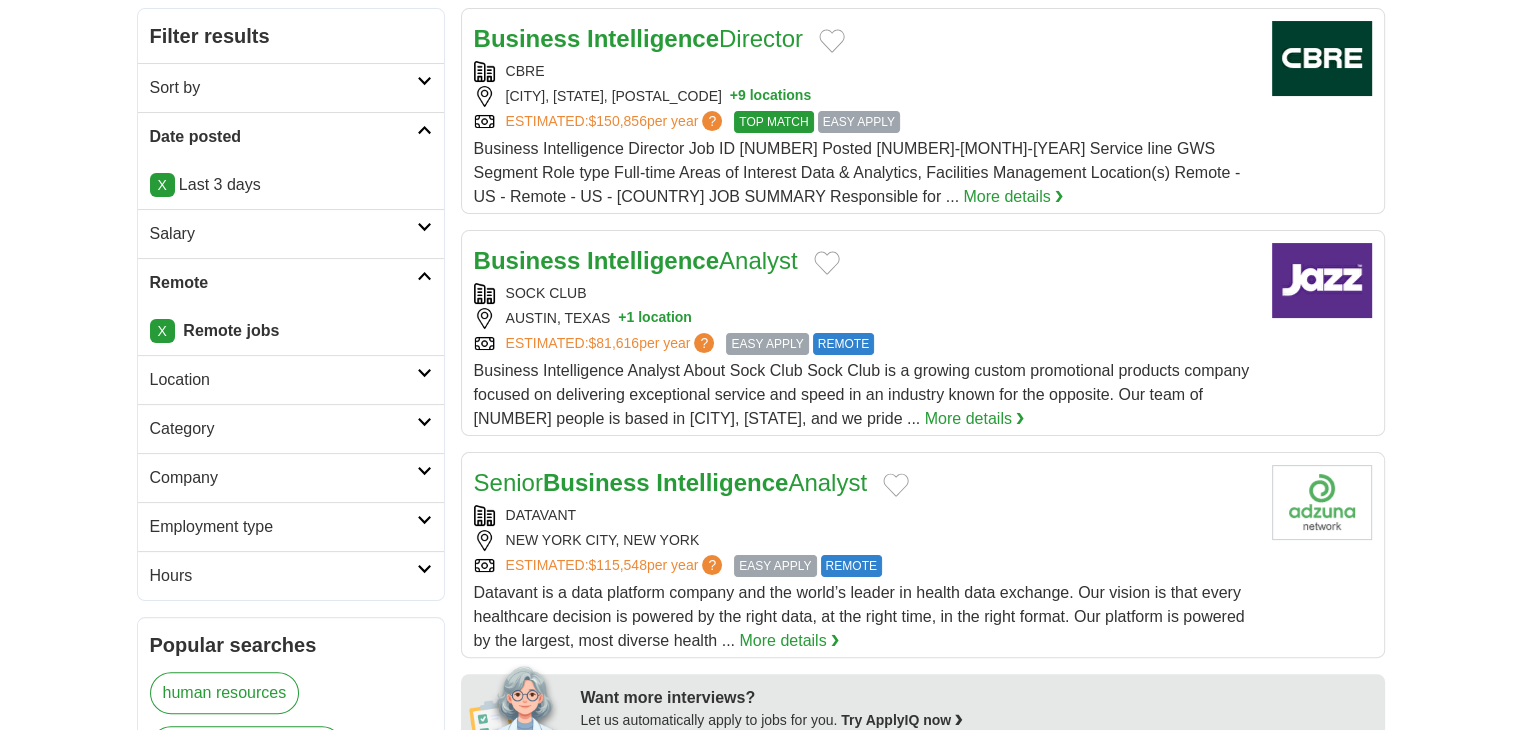 scroll, scrollTop: 0, scrollLeft: 0, axis: both 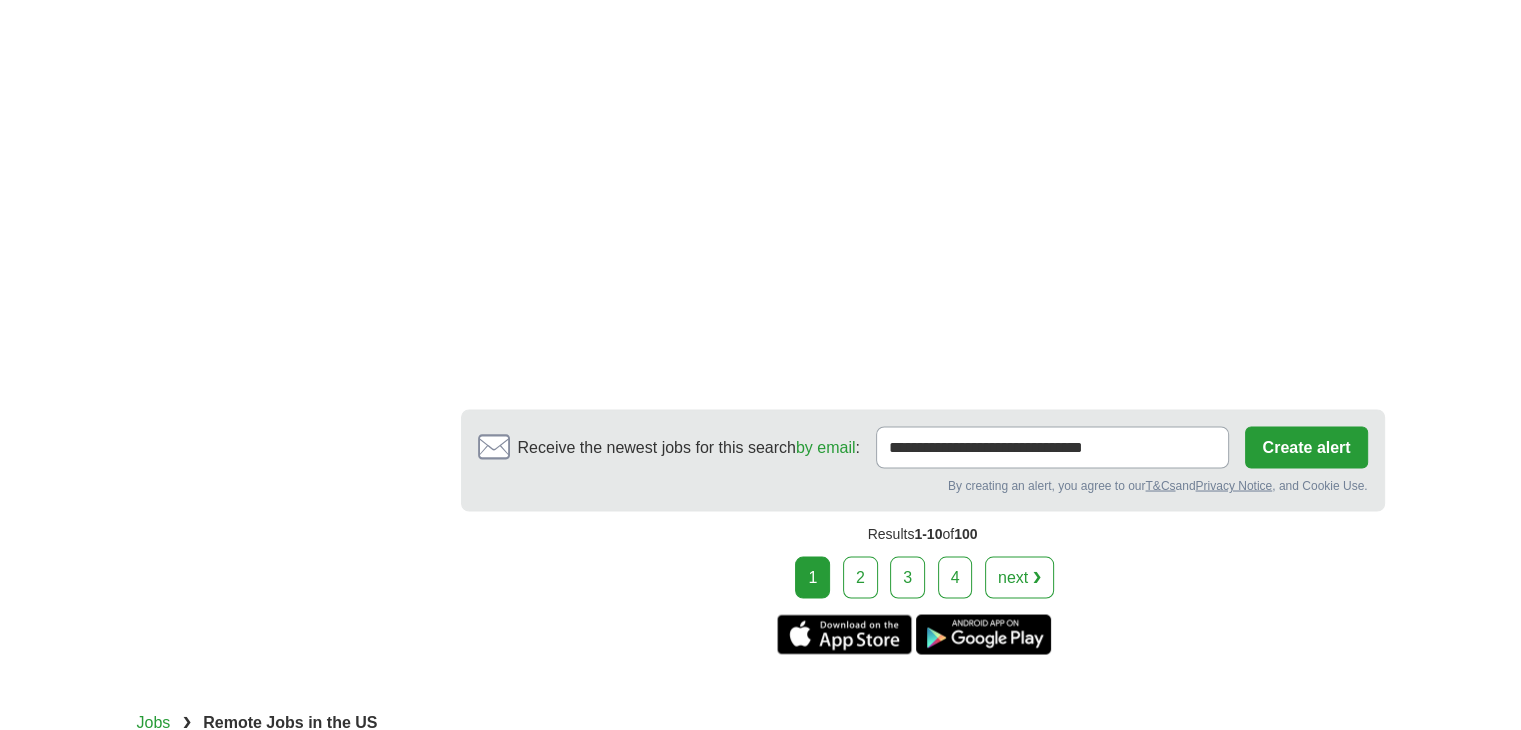 click on "2" at bounding box center [860, 577] 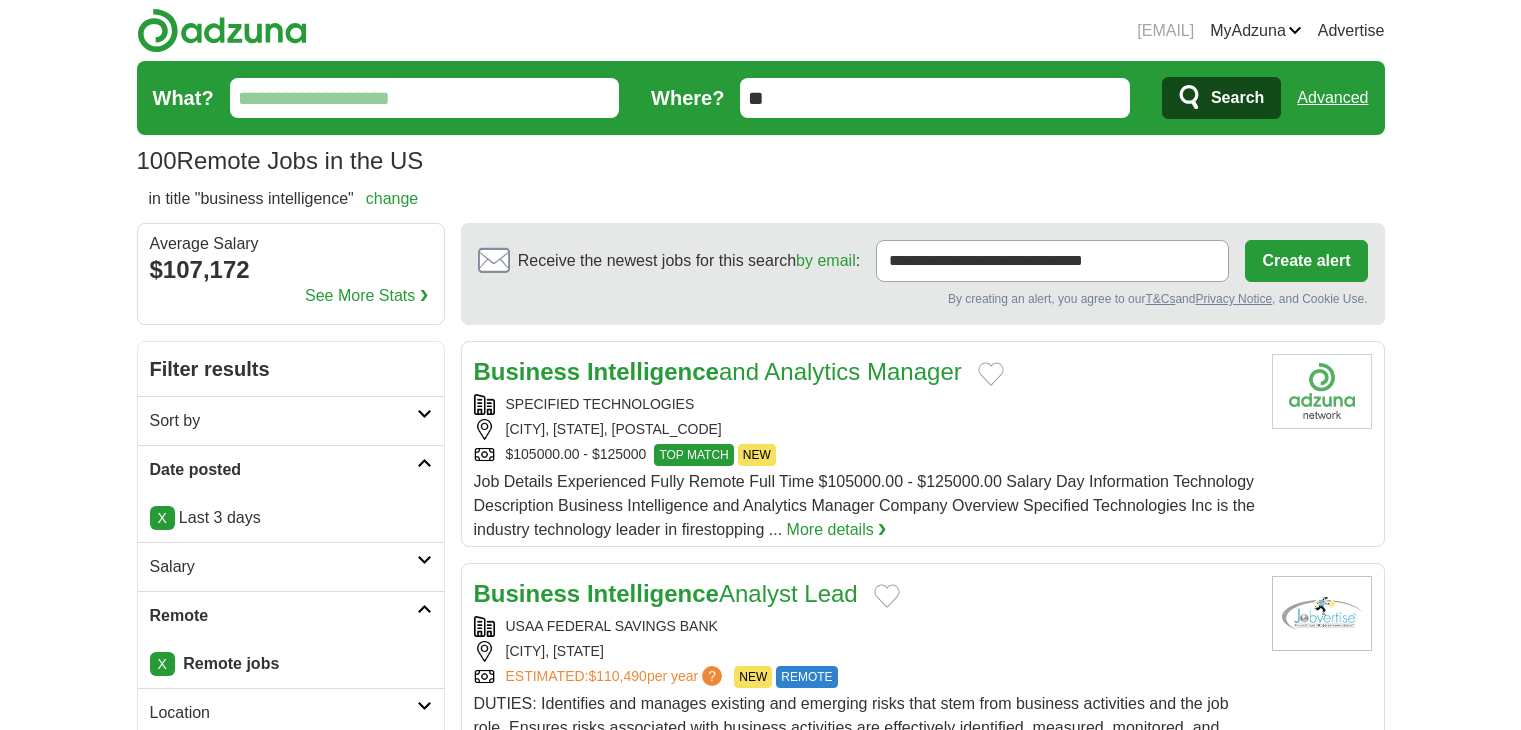 scroll, scrollTop: 333, scrollLeft: 0, axis: vertical 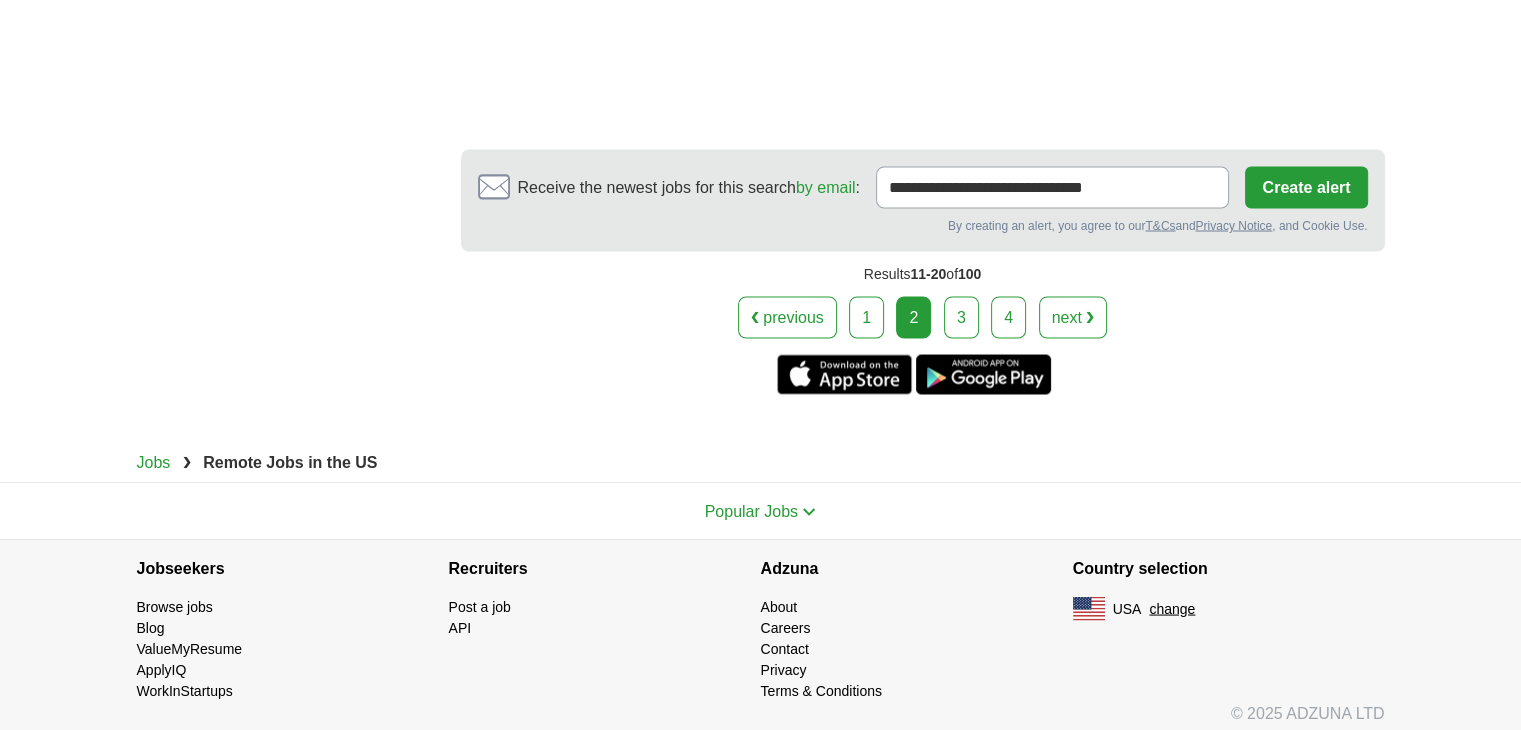 click on "3" at bounding box center (961, 317) 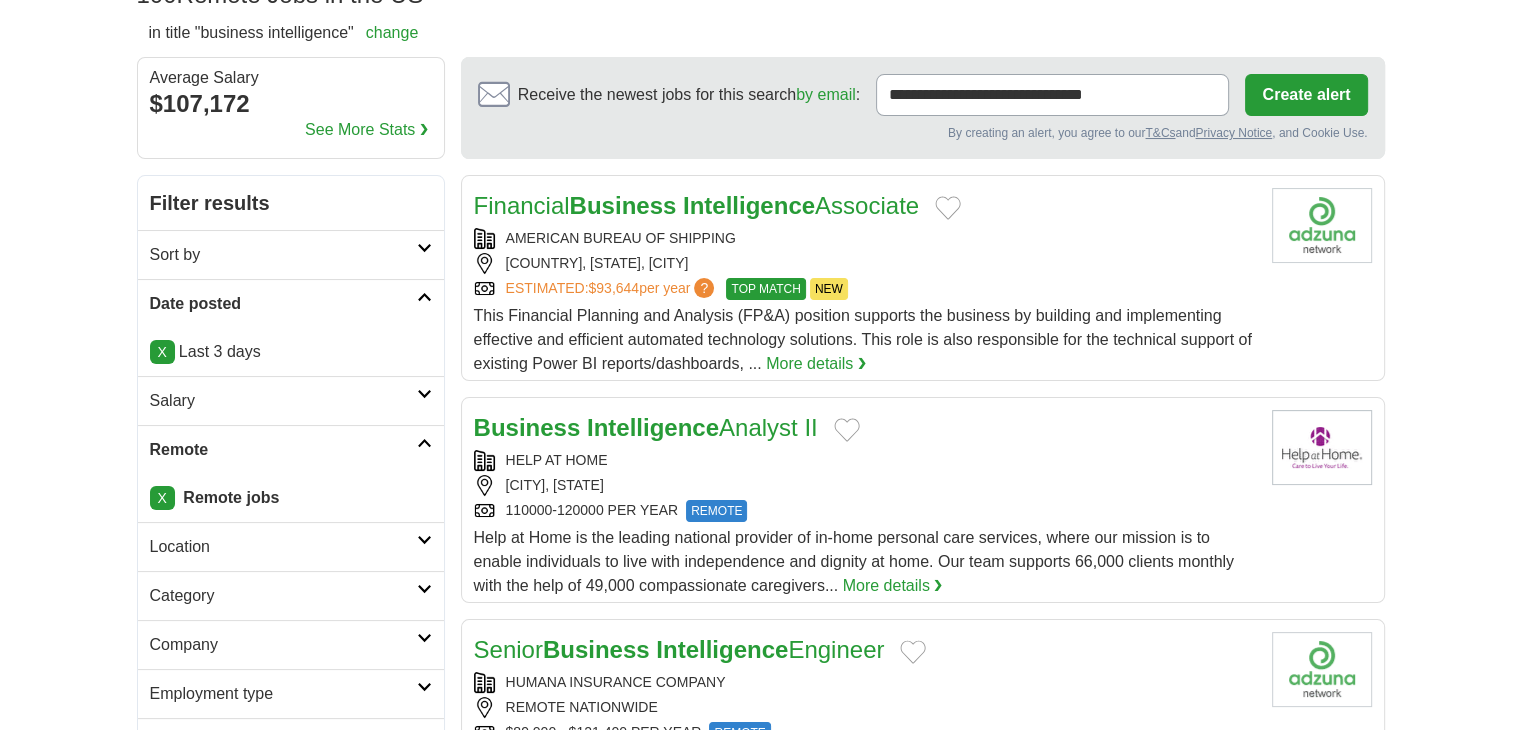 scroll, scrollTop: 0, scrollLeft: 0, axis: both 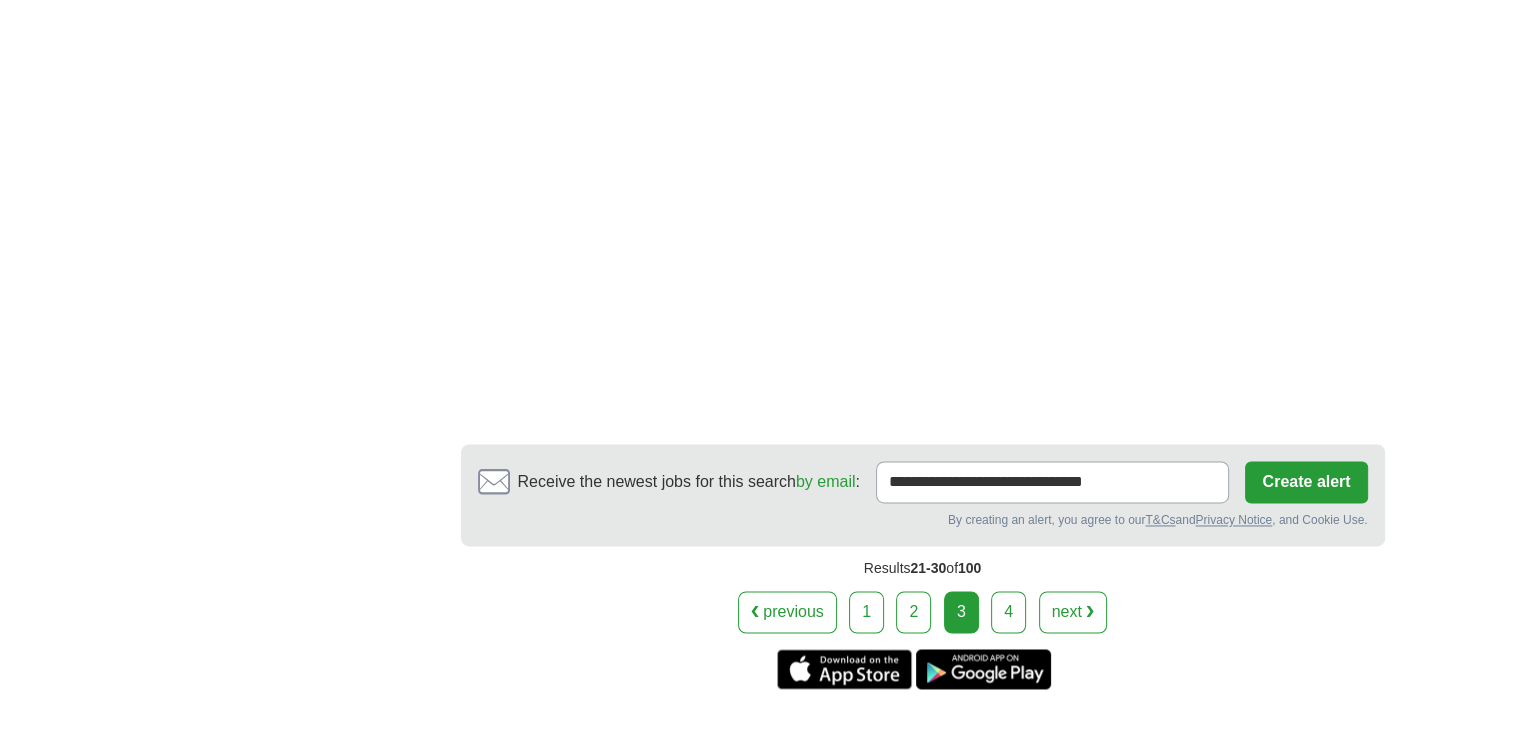 click on "4" at bounding box center [1008, 612] 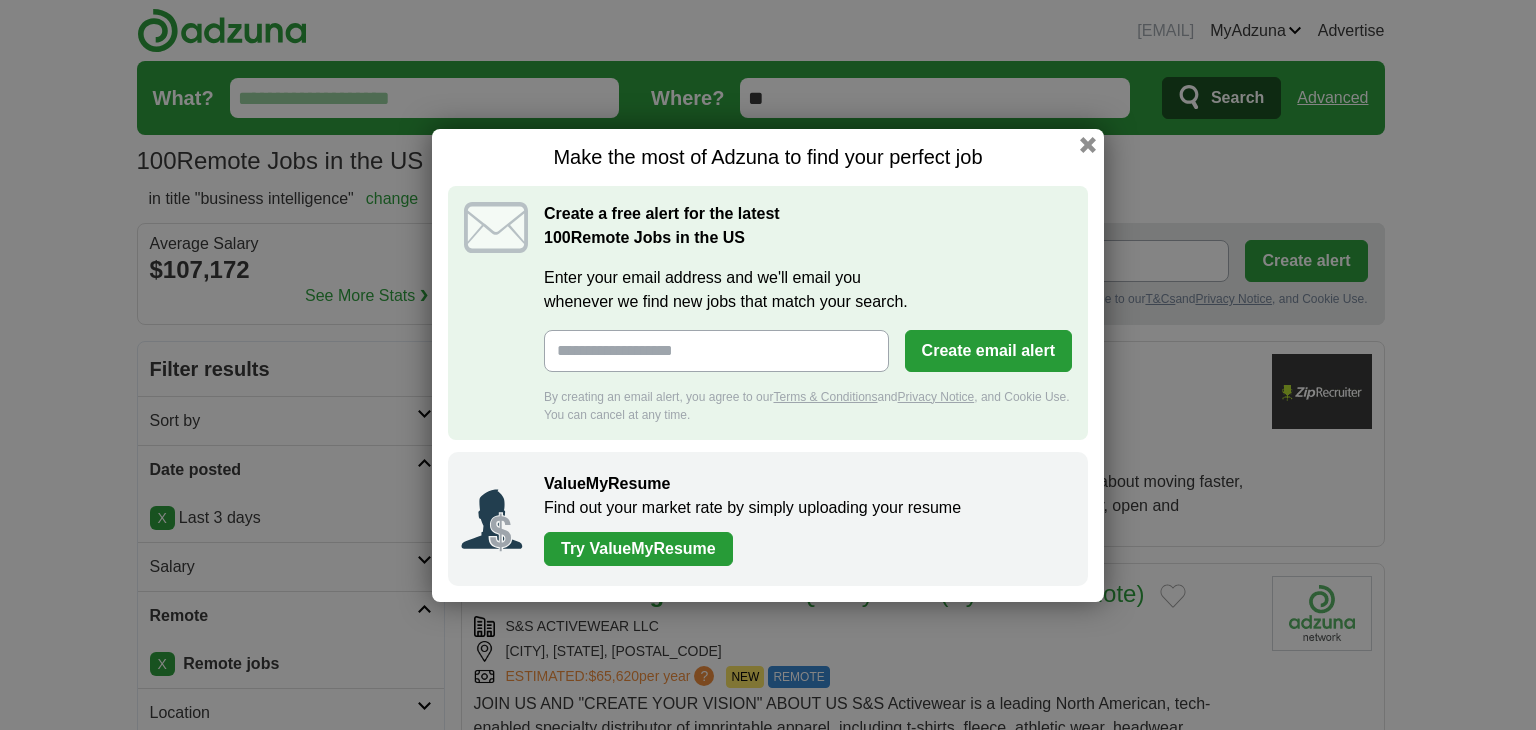 scroll, scrollTop: 0, scrollLeft: 0, axis: both 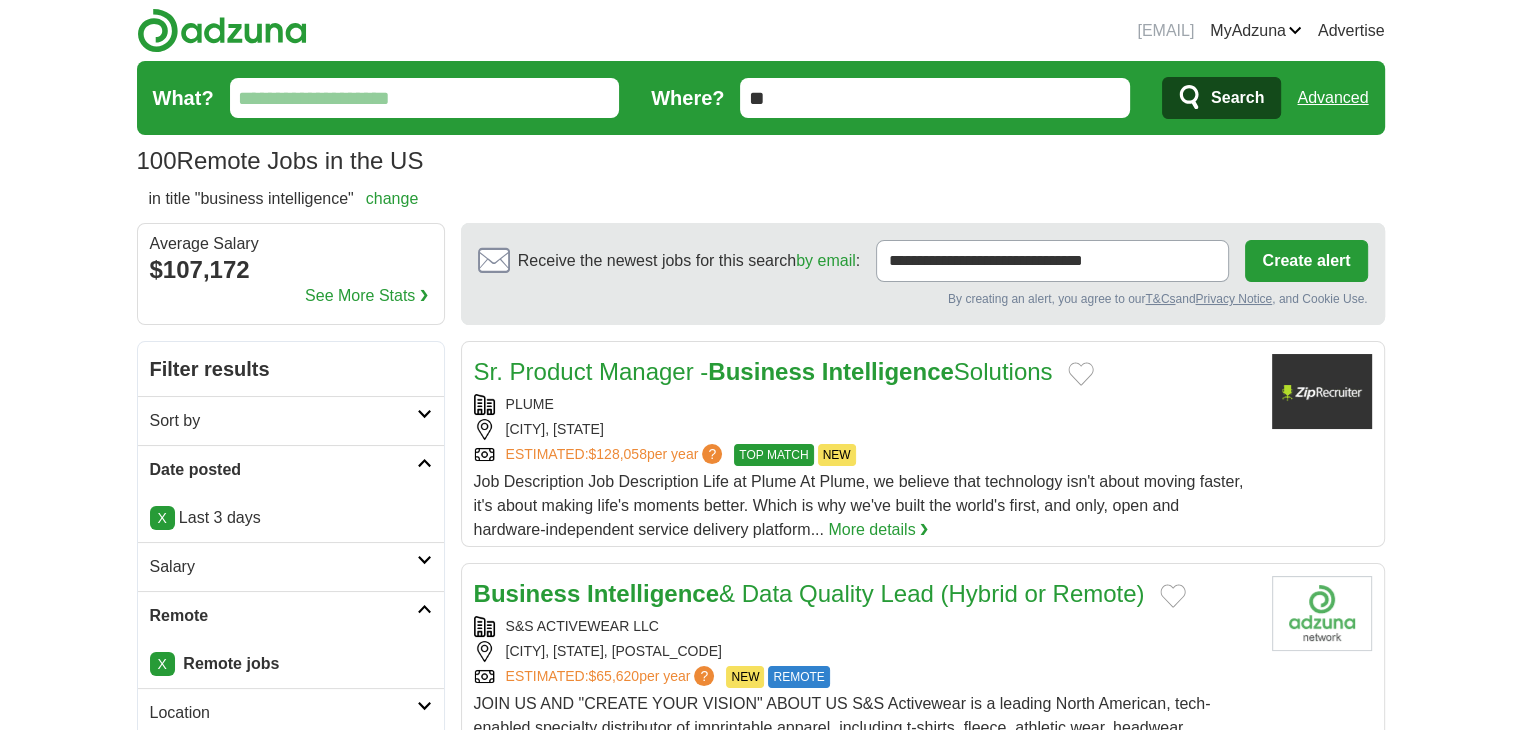 click on "Advanced" at bounding box center [1332, 98] 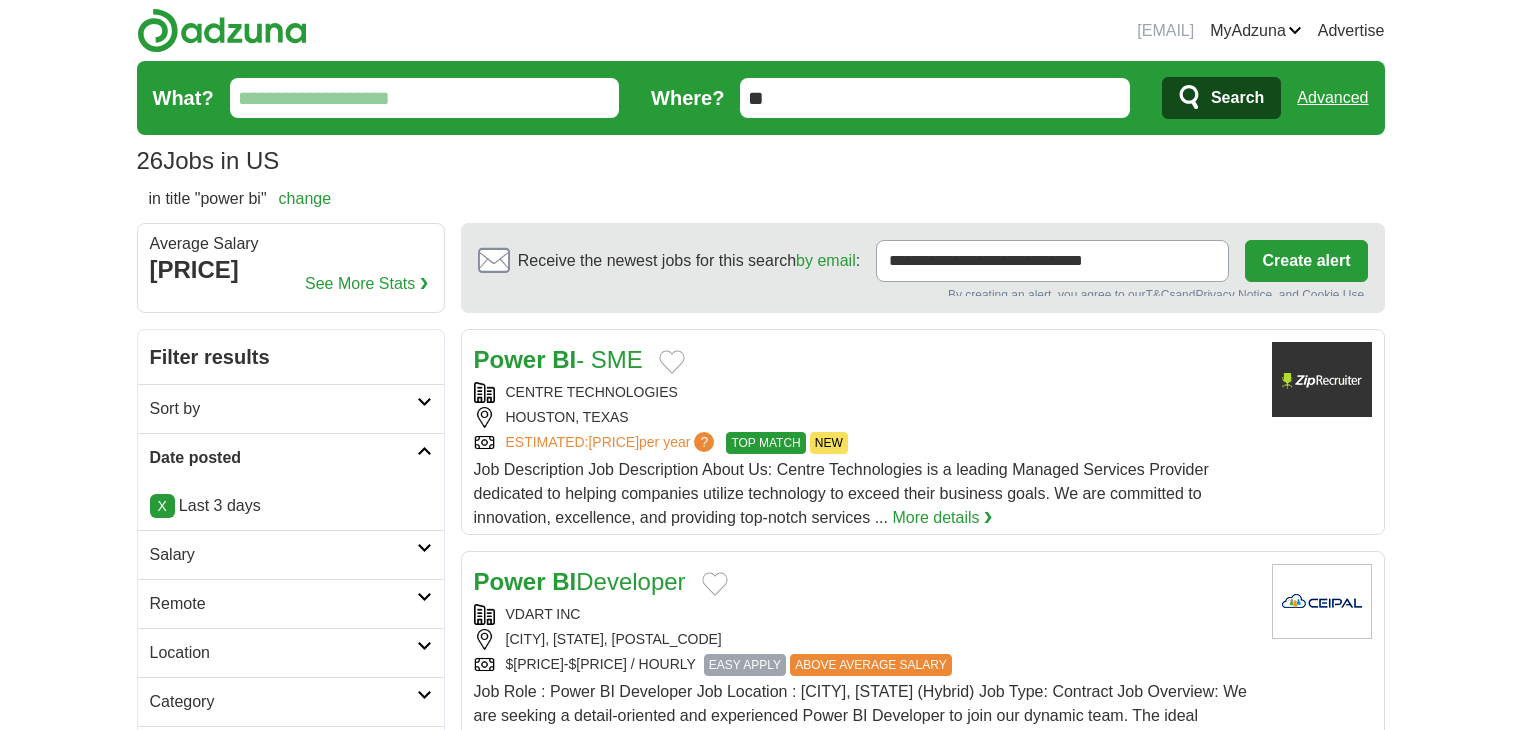 scroll, scrollTop: 0, scrollLeft: 0, axis: both 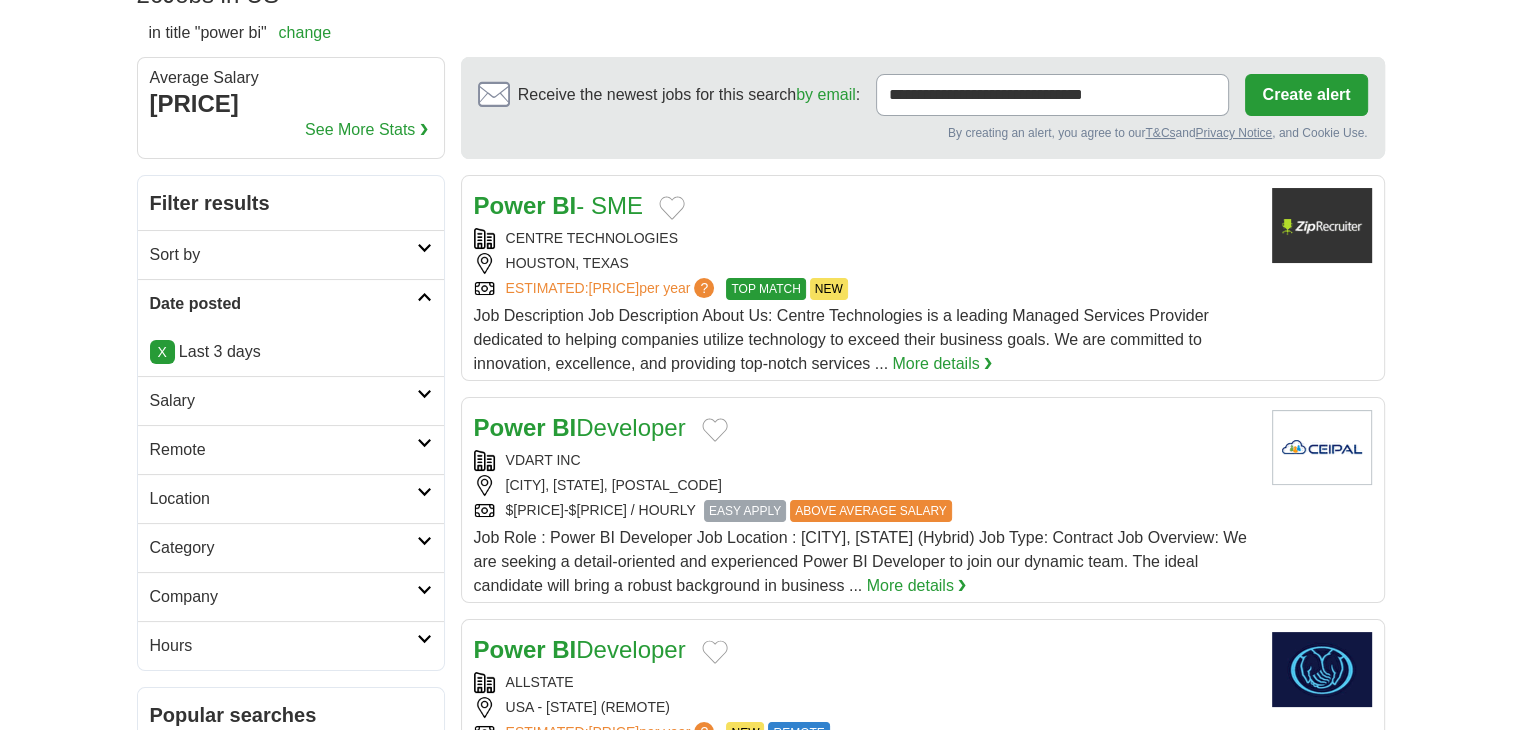 click on "Remote" at bounding box center (283, 450) 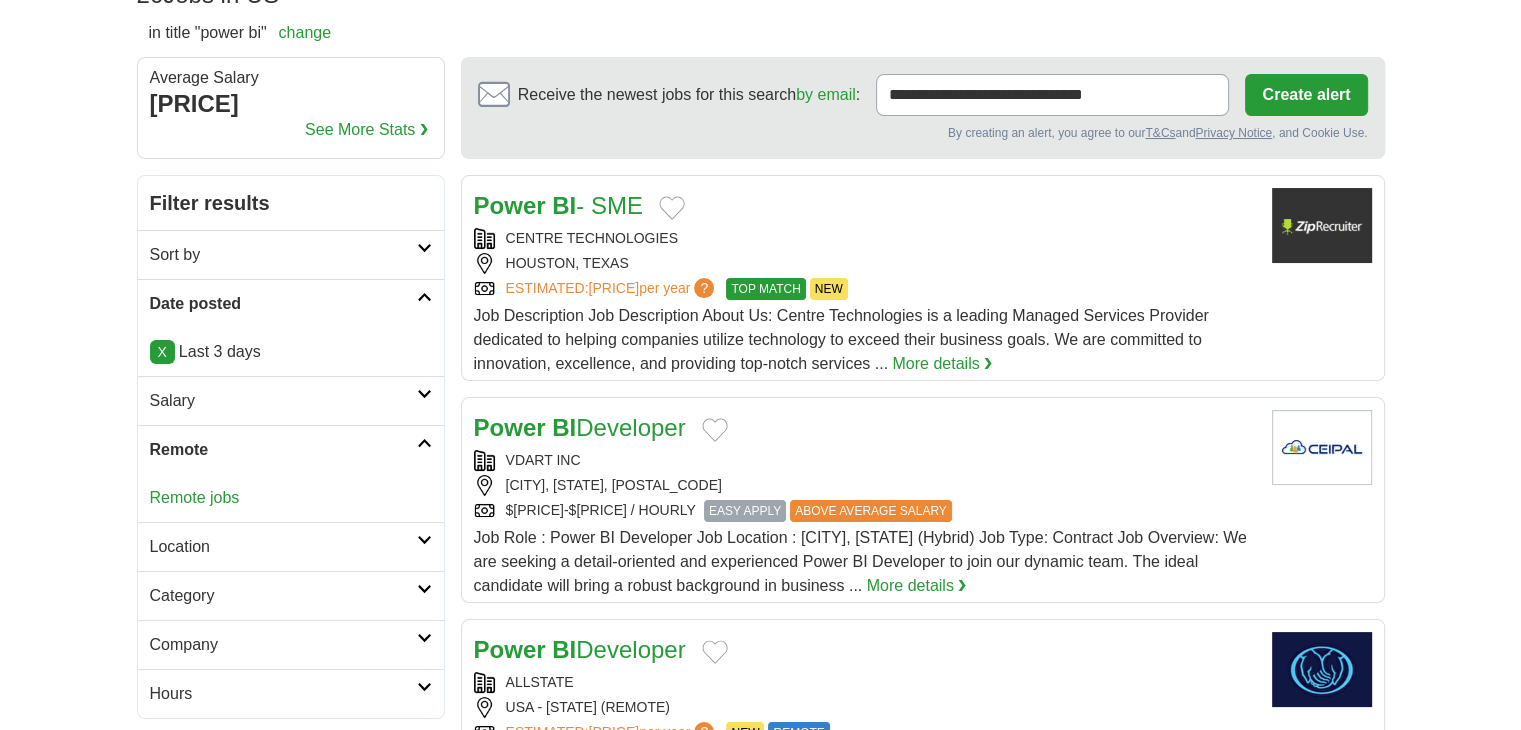 click on "Remote jobs" at bounding box center (195, 497) 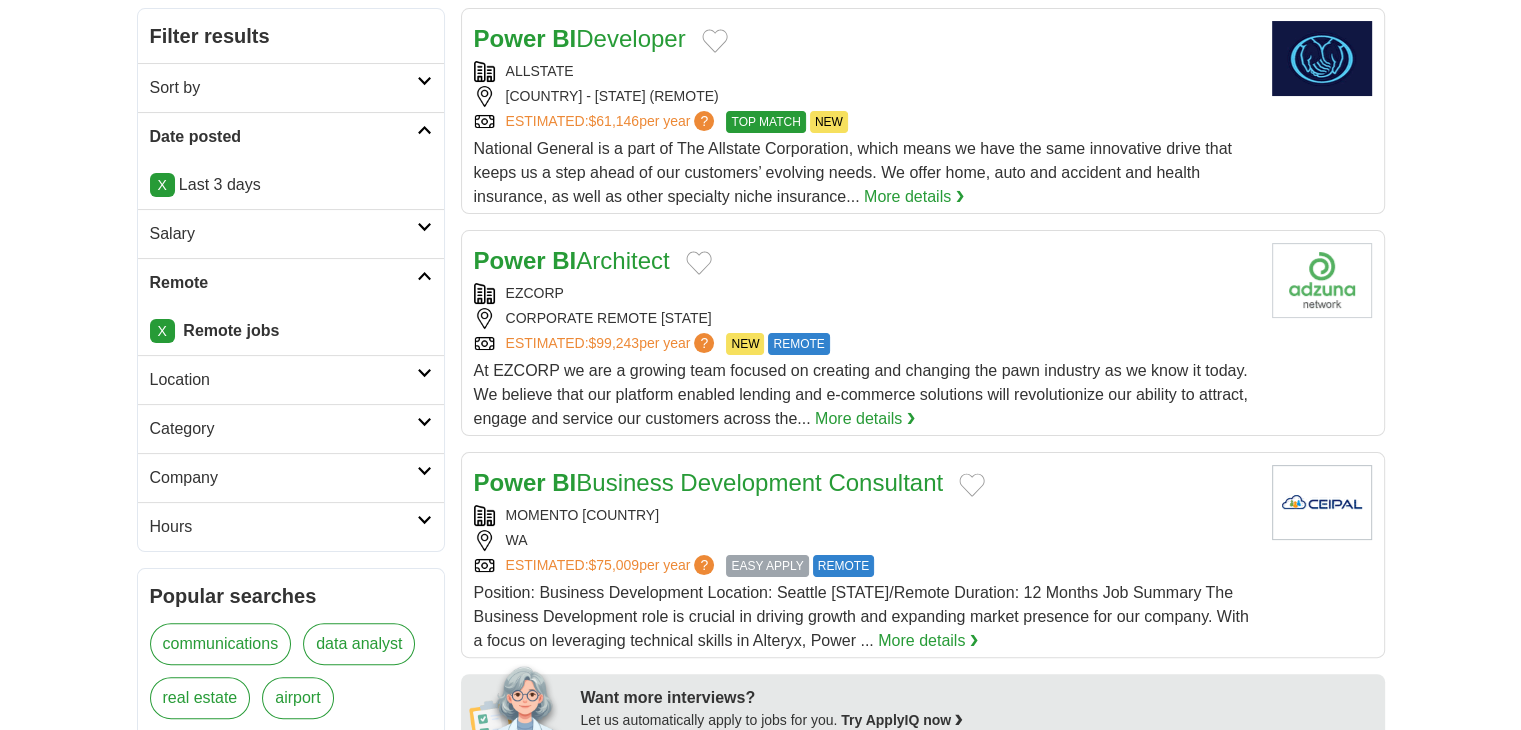 scroll, scrollTop: 833, scrollLeft: 0, axis: vertical 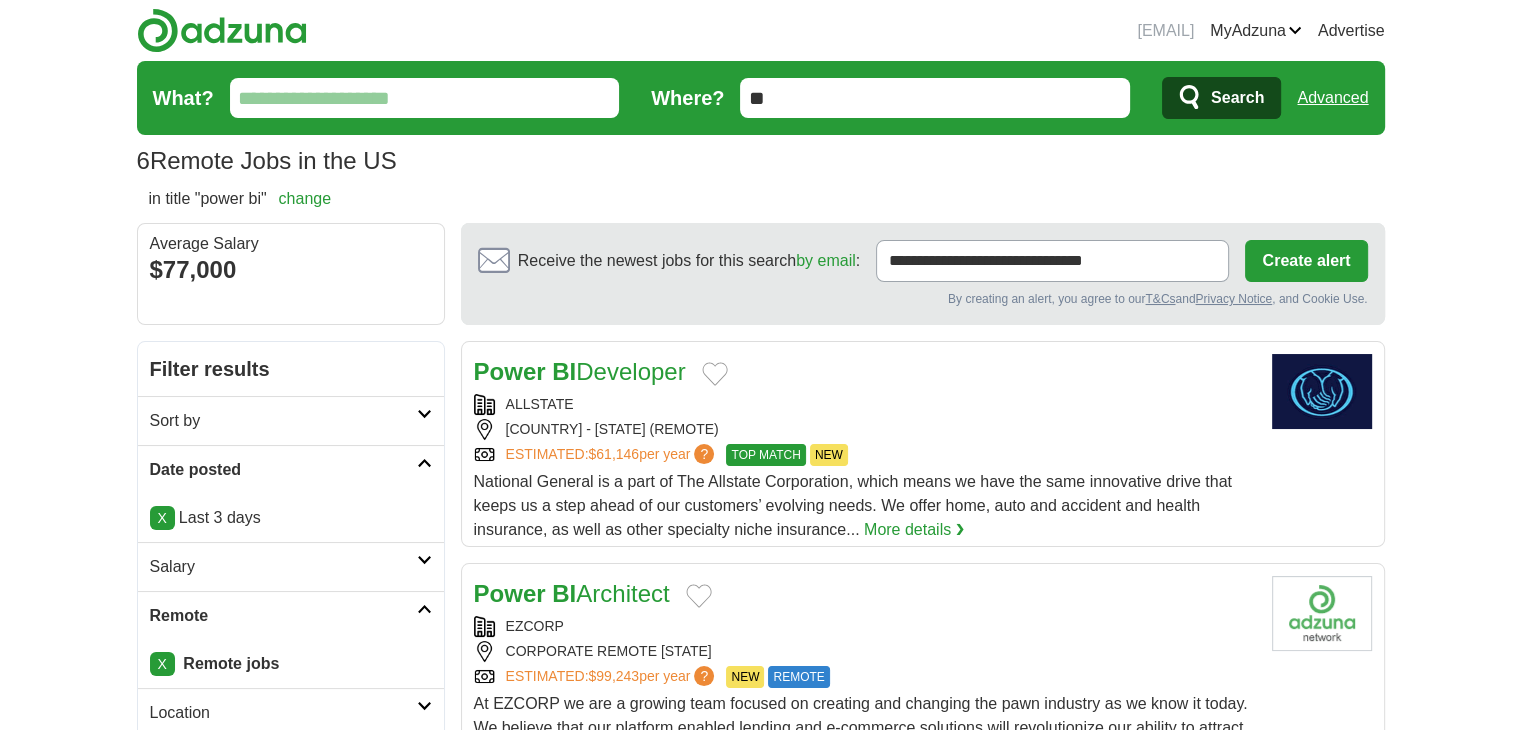 click on "Advanced" at bounding box center [1332, 98] 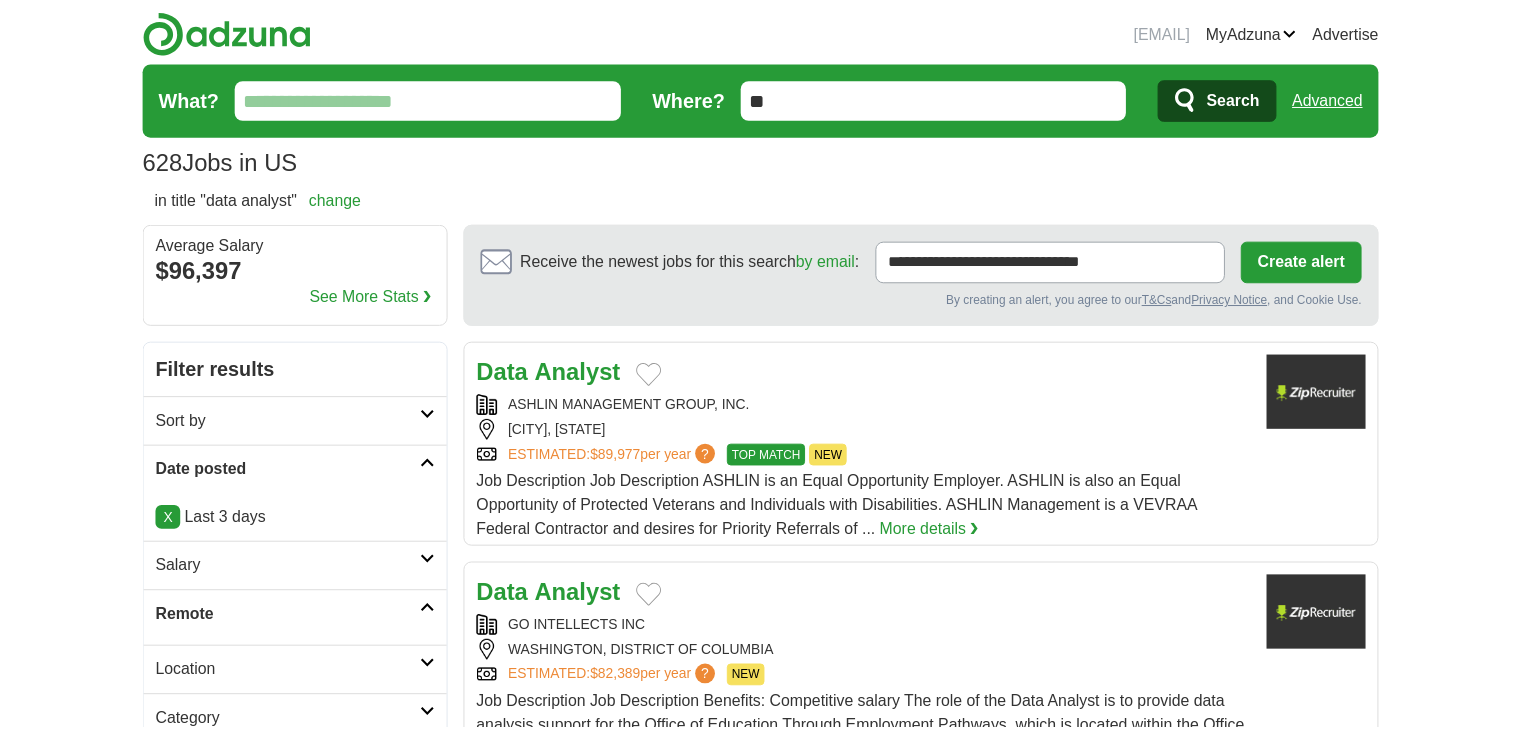 scroll, scrollTop: 0, scrollLeft: 0, axis: both 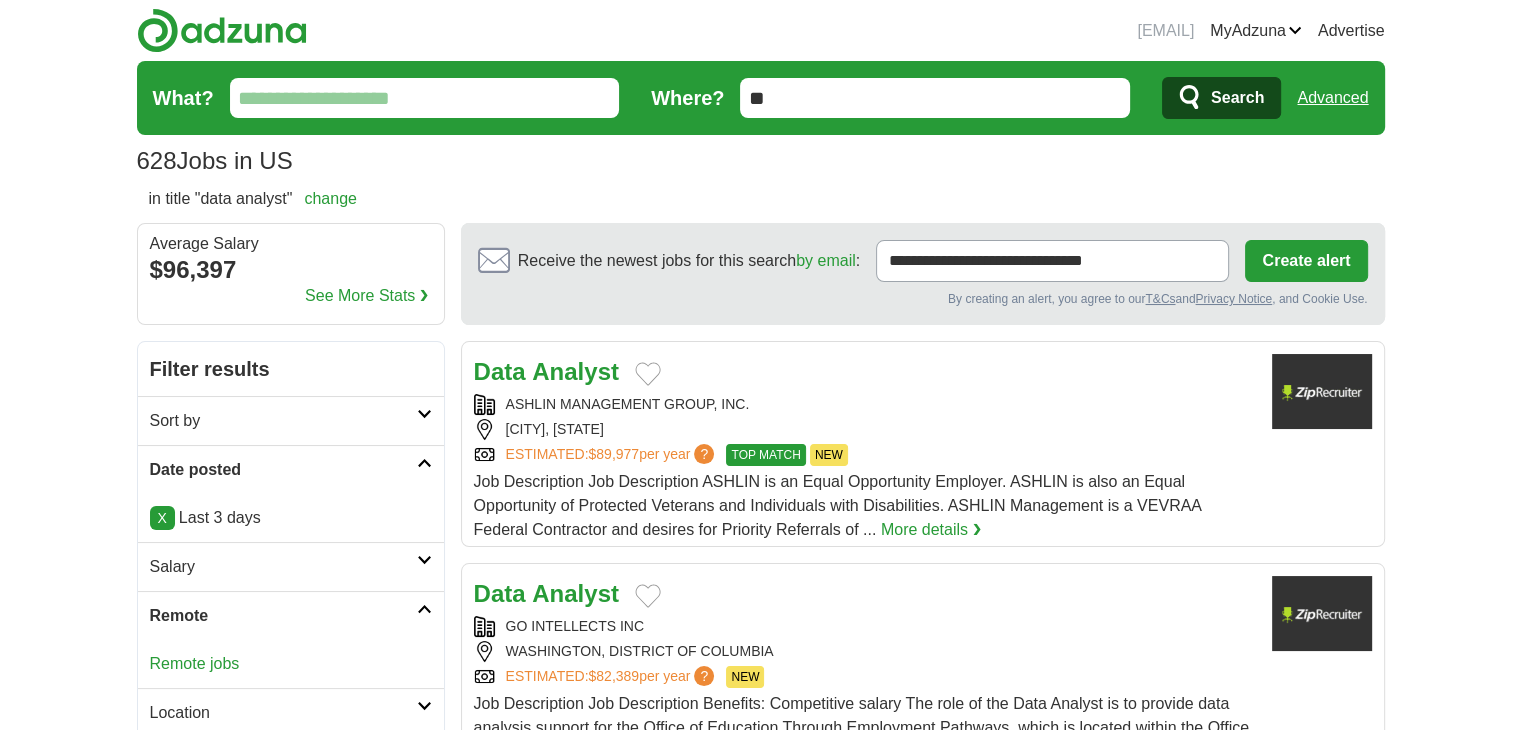 click on "Remote jobs" at bounding box center [195, 663] 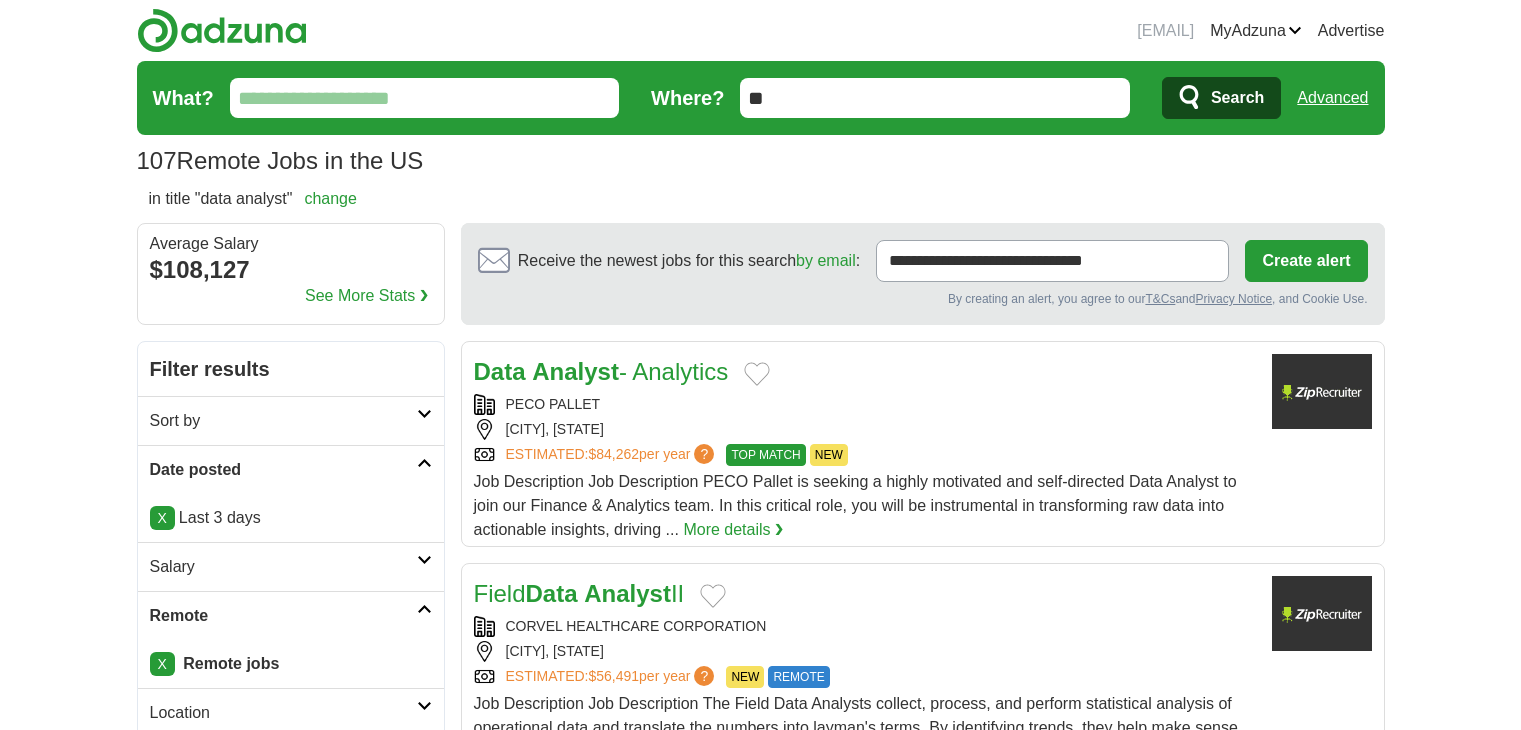 scroll, scrollTop: 1312, scrollLeft: 0, axis: vertical 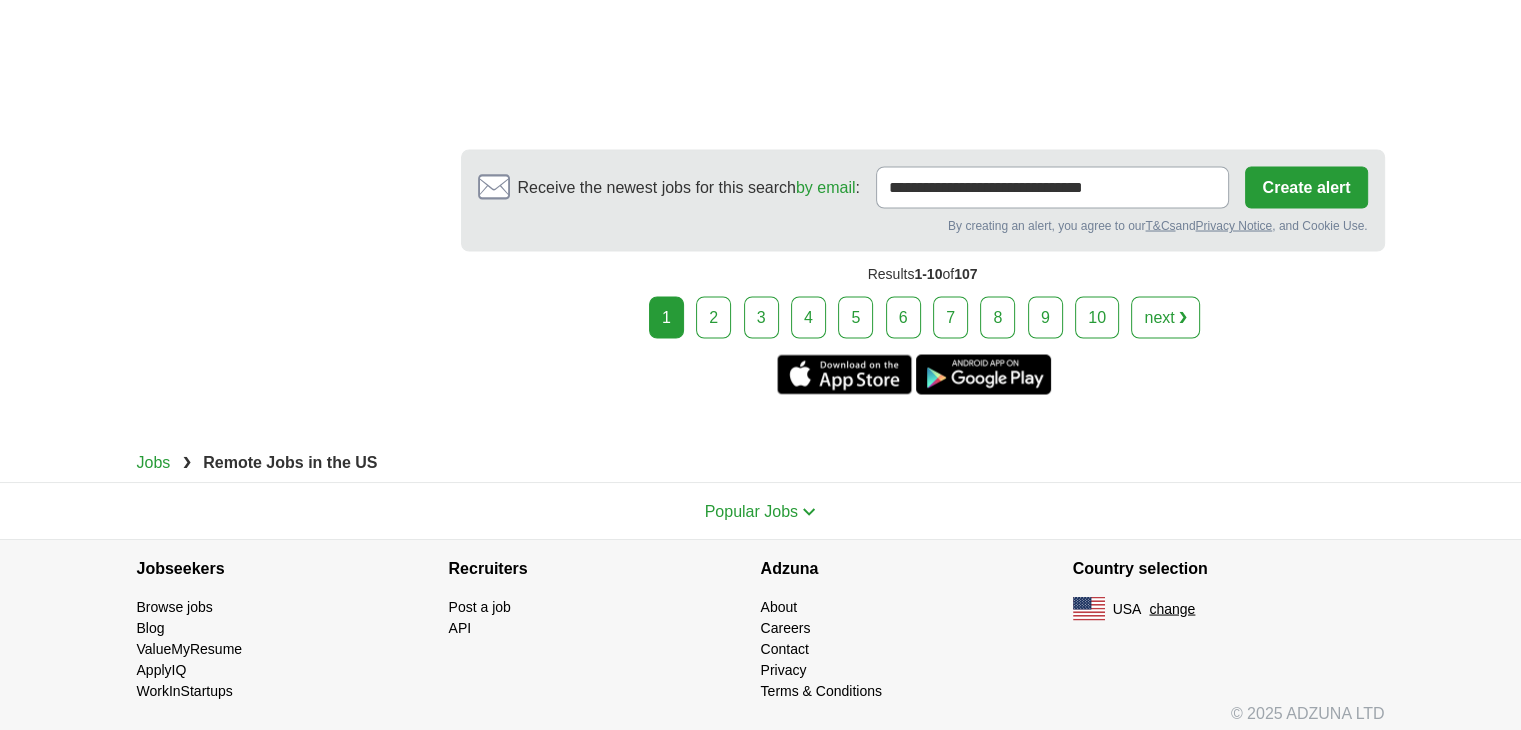 click on "2" at bounding box center [713, 317] 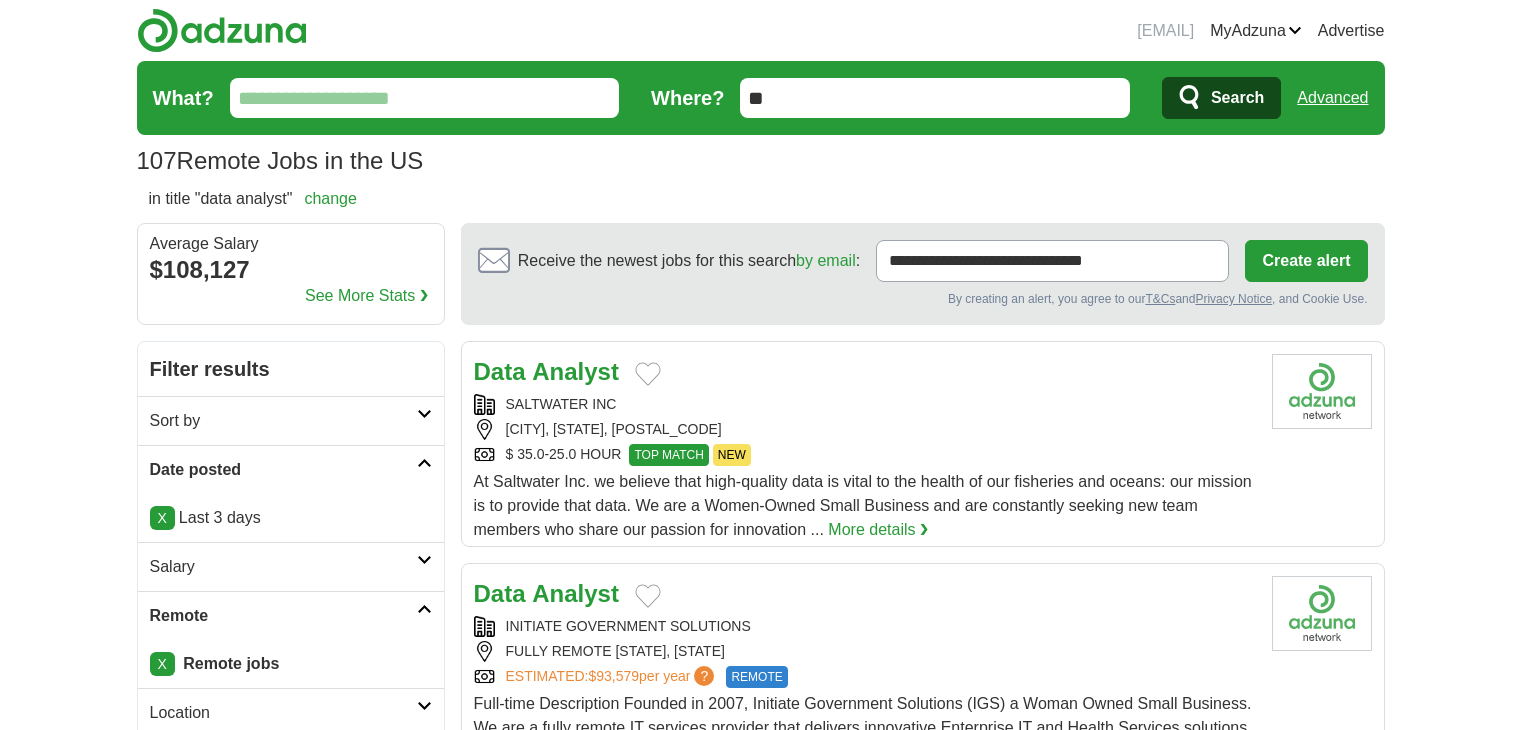scroll, scrollTop: 0, scrollLeft: 0, axis: both 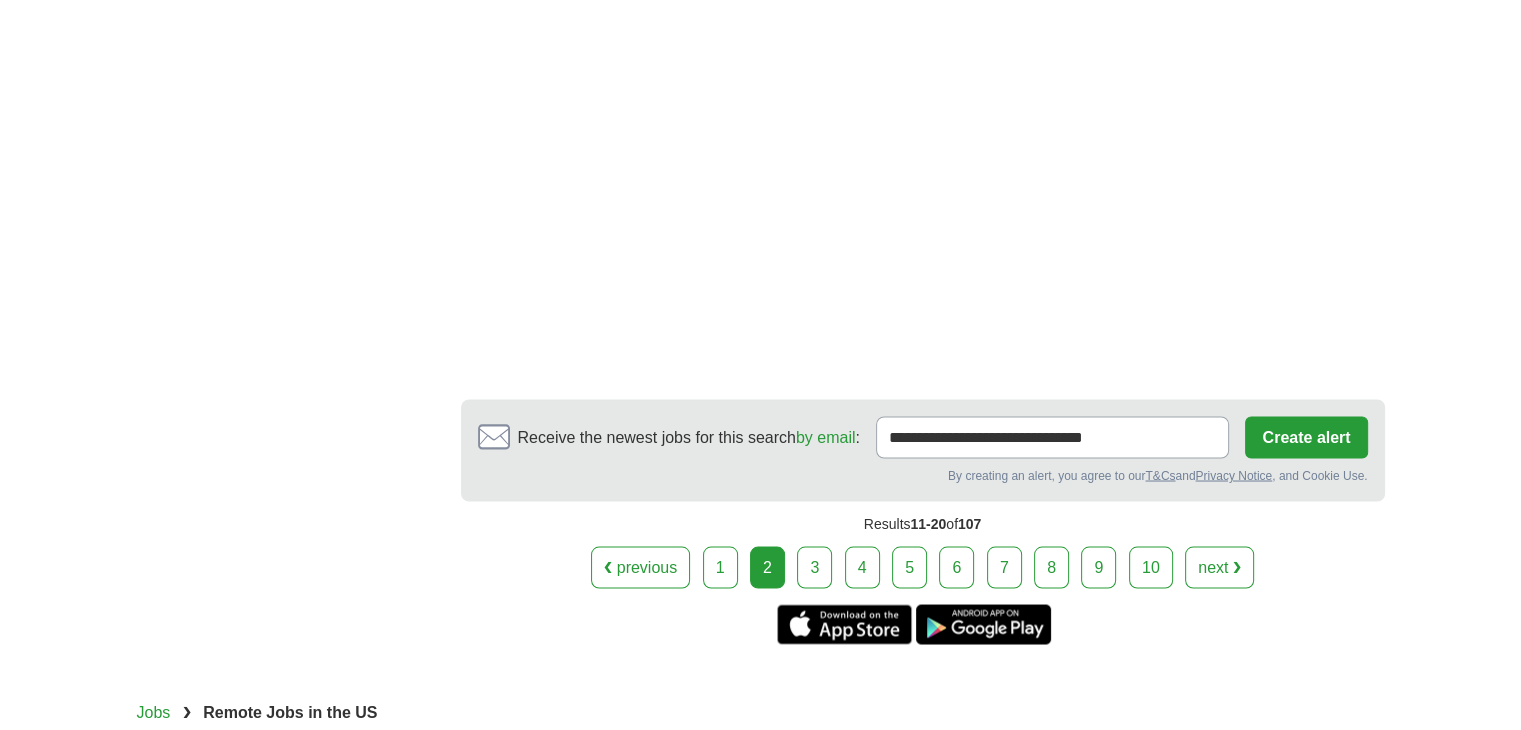 click on "3" at bounding box center (814, 567) 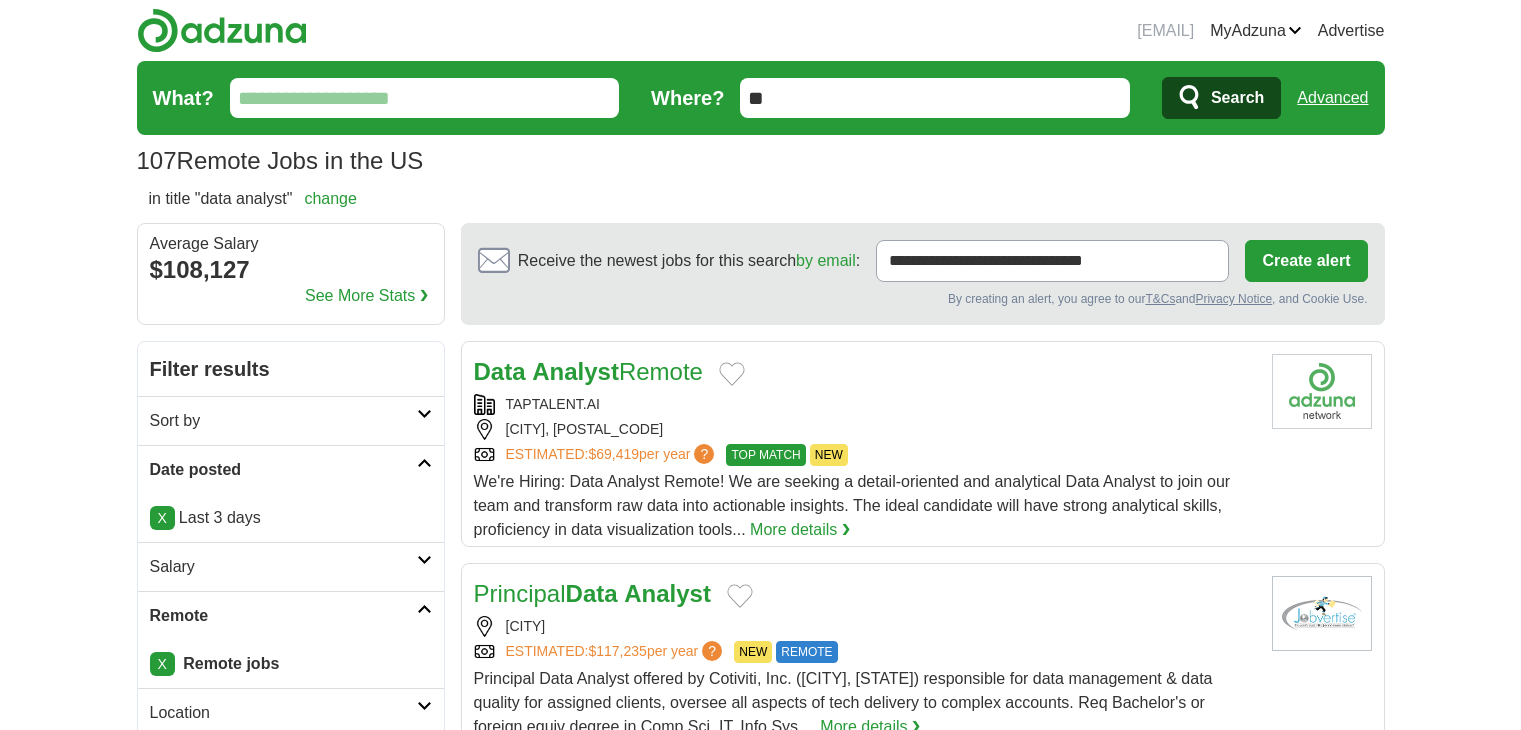click on "Sort by" at bounding box center [283, 421] 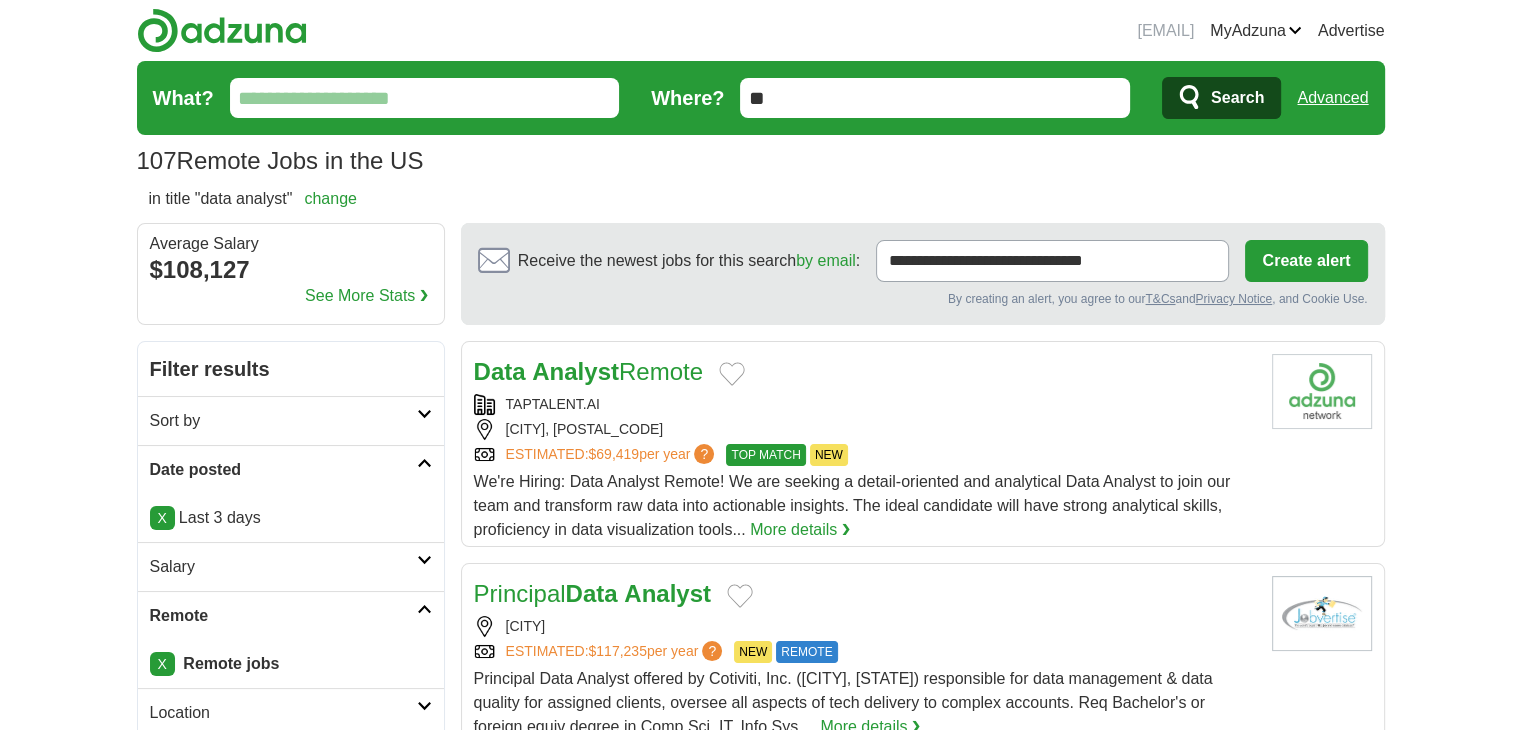 scroll, scrollTop: 0, scrollLeft: 0, axis: both 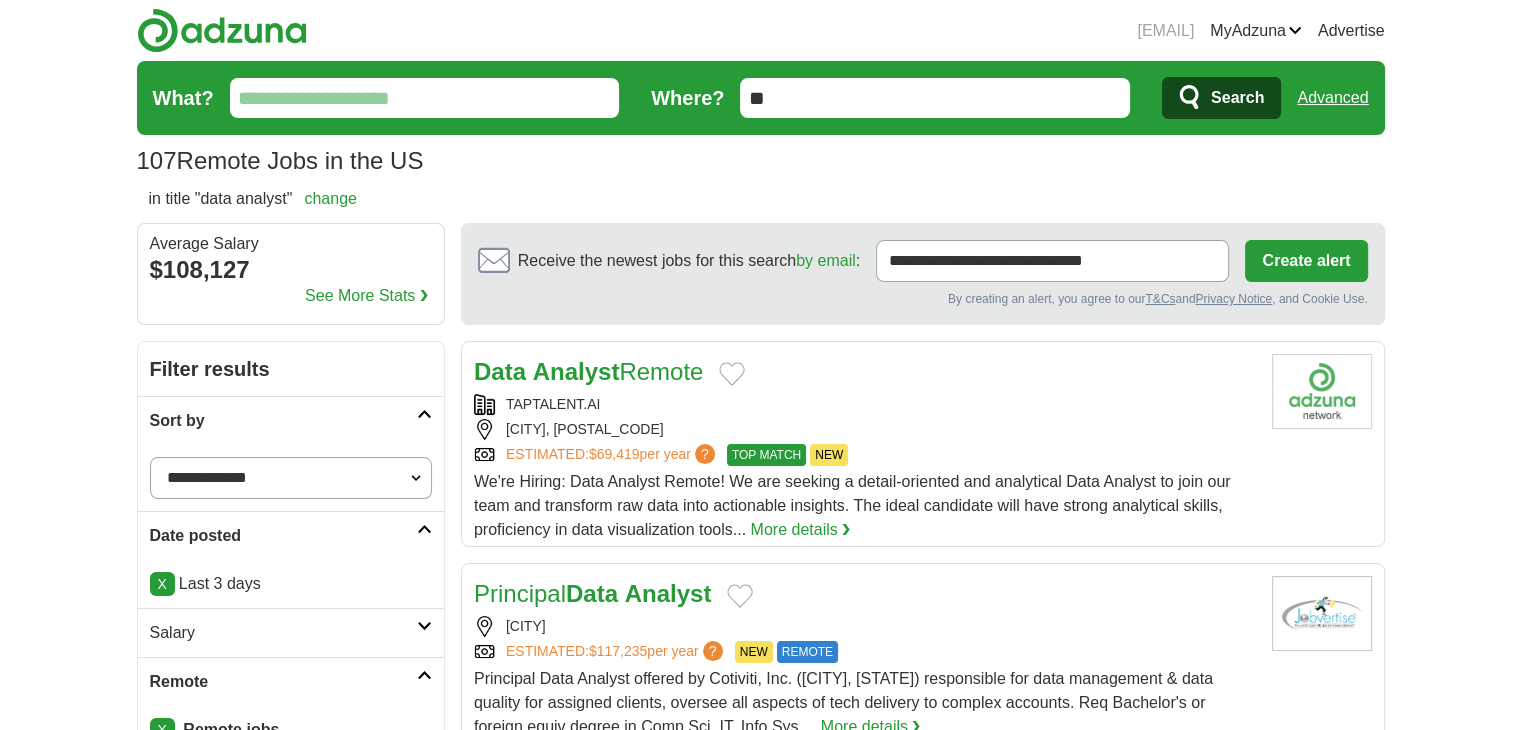 click on "**********" at bounding box center [291, 478] 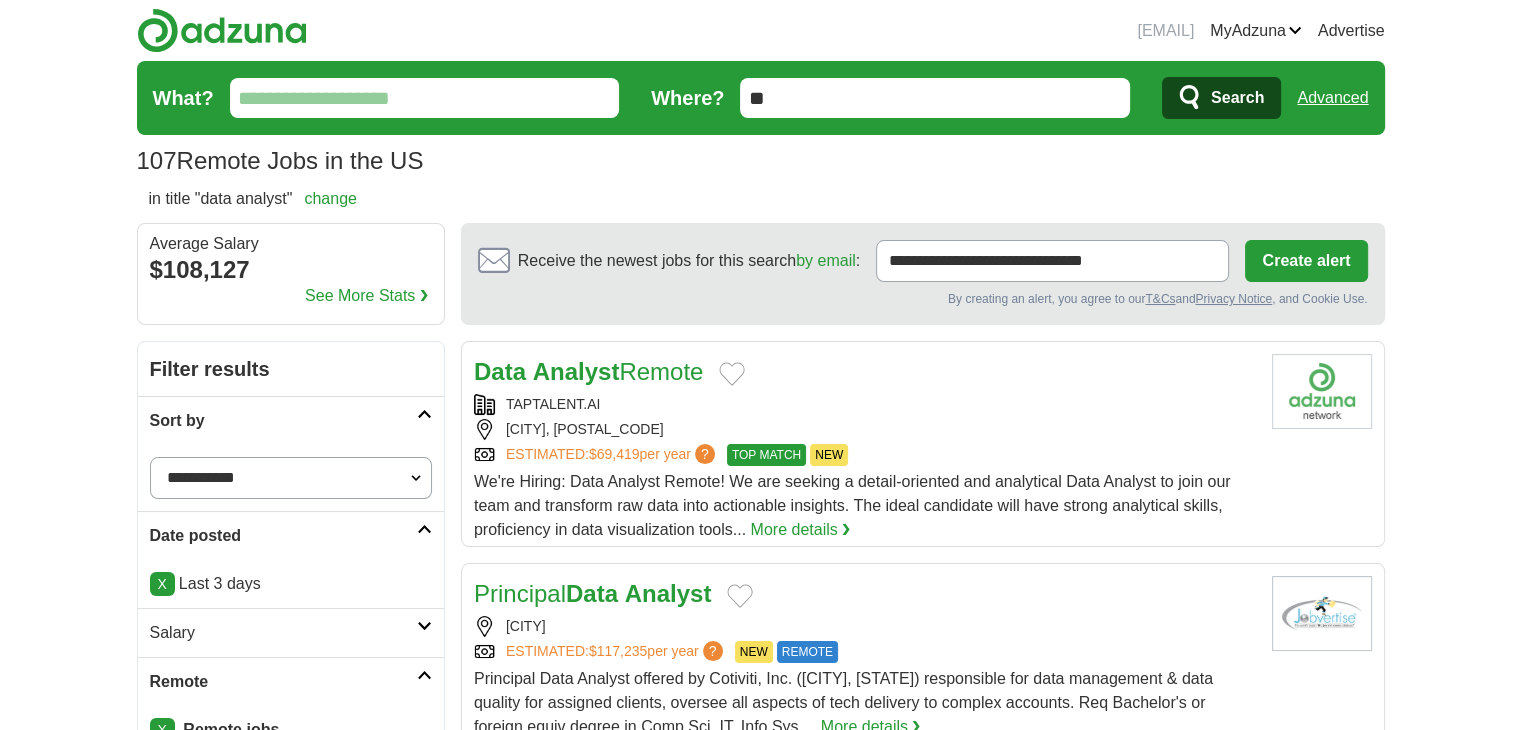 click on "**********" at bounding box center (291, 478) 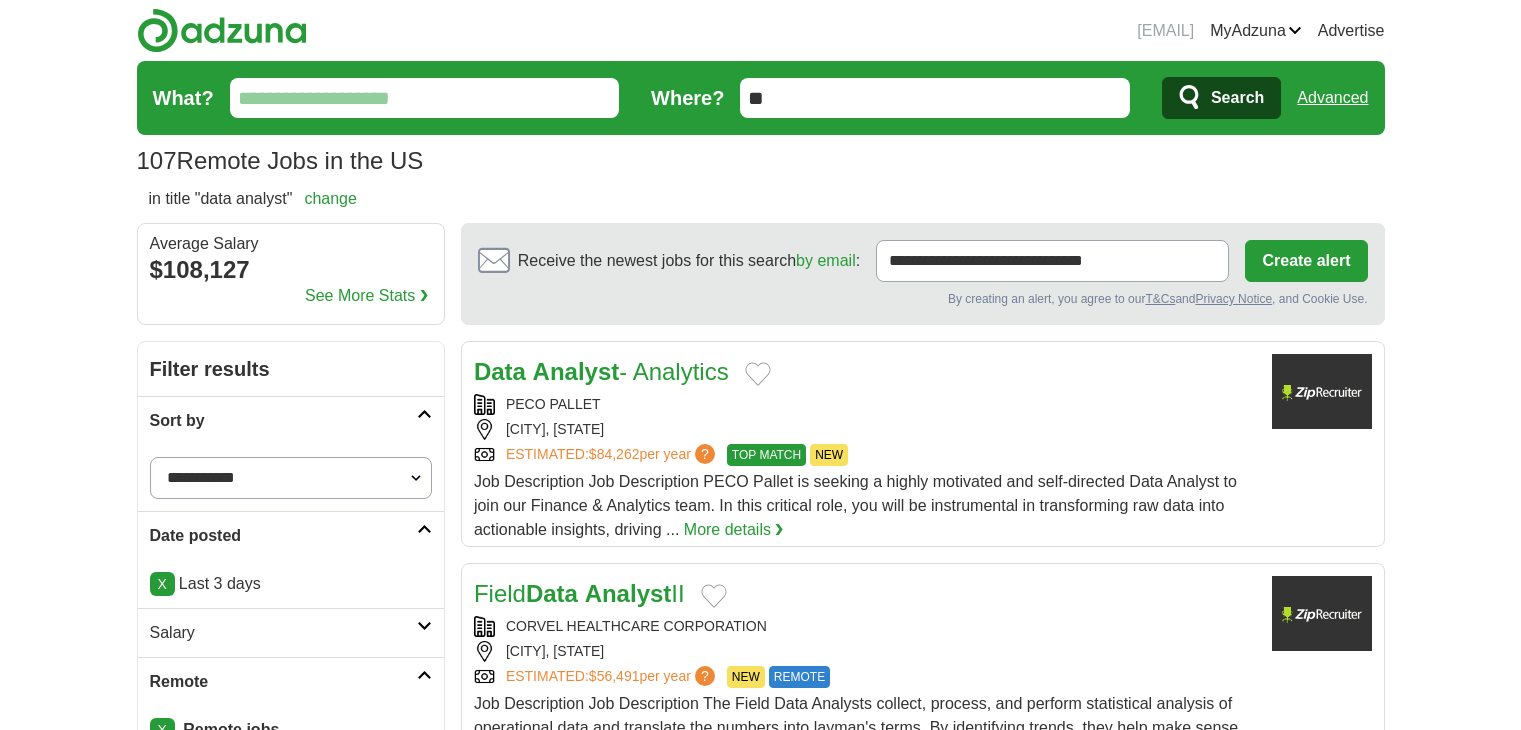 scroll, scrollTop: 1333, scrollLeft: 0, axis: vertical 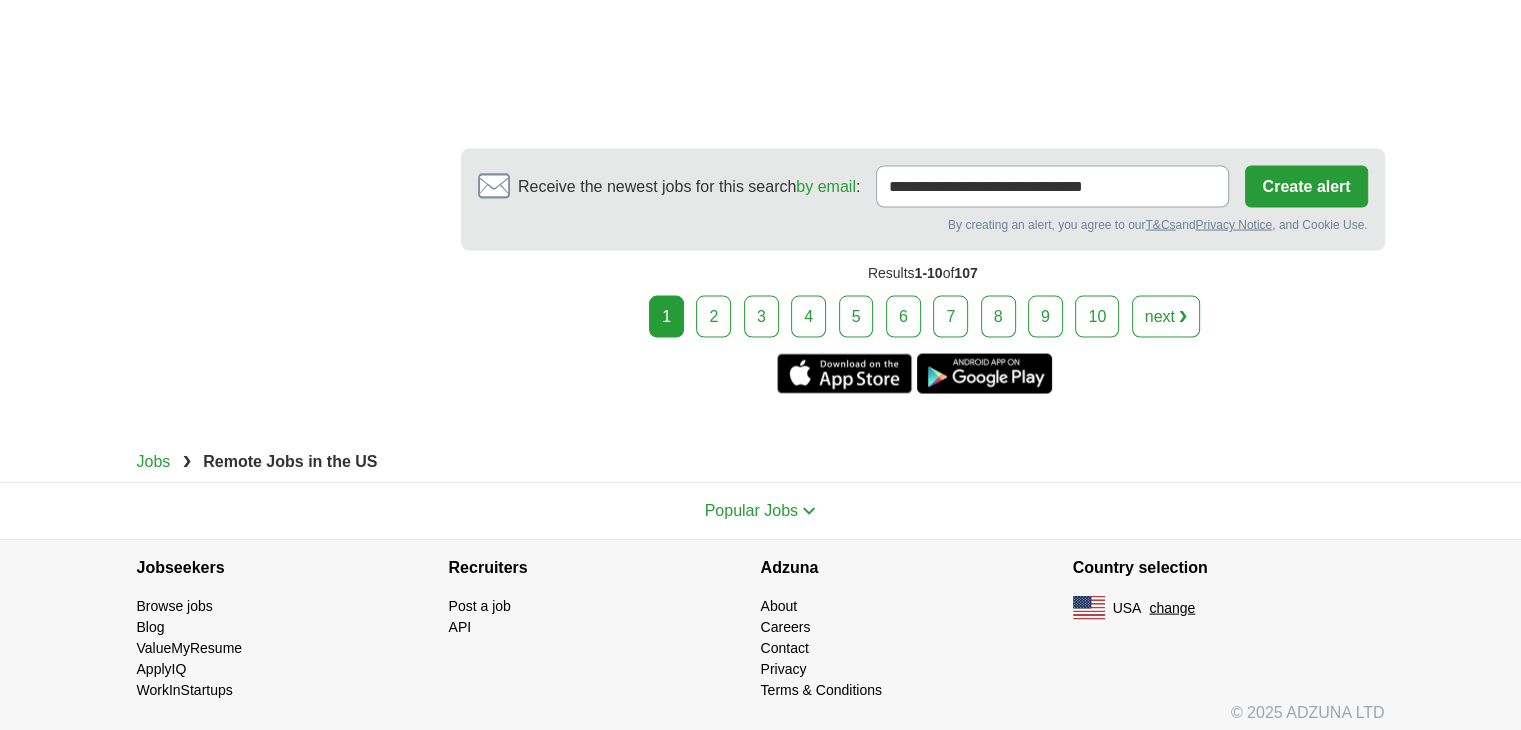 click on "2" at bounding box center [713, 317] 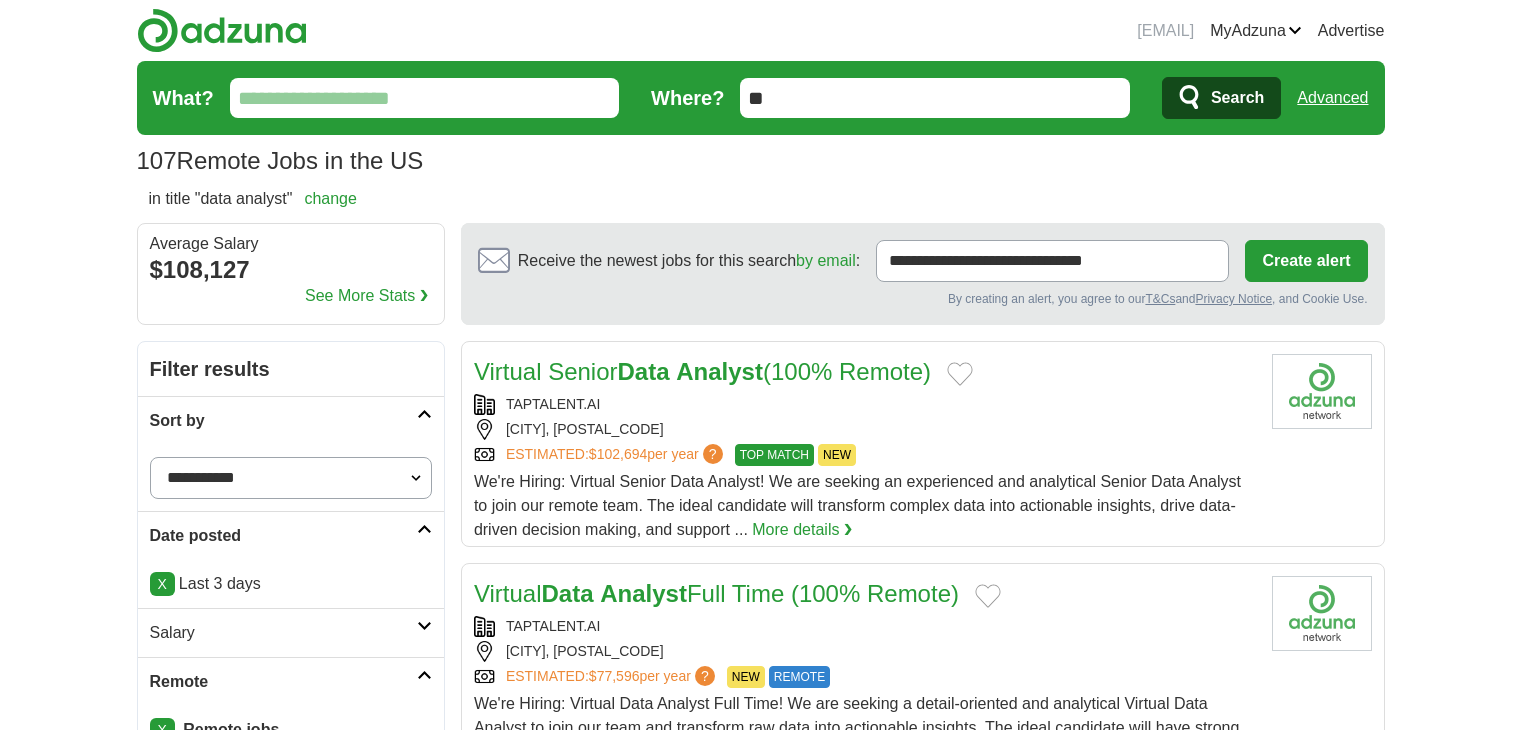 scroll, scrollTop: 666, scrollLeft: 0, axis: vertical 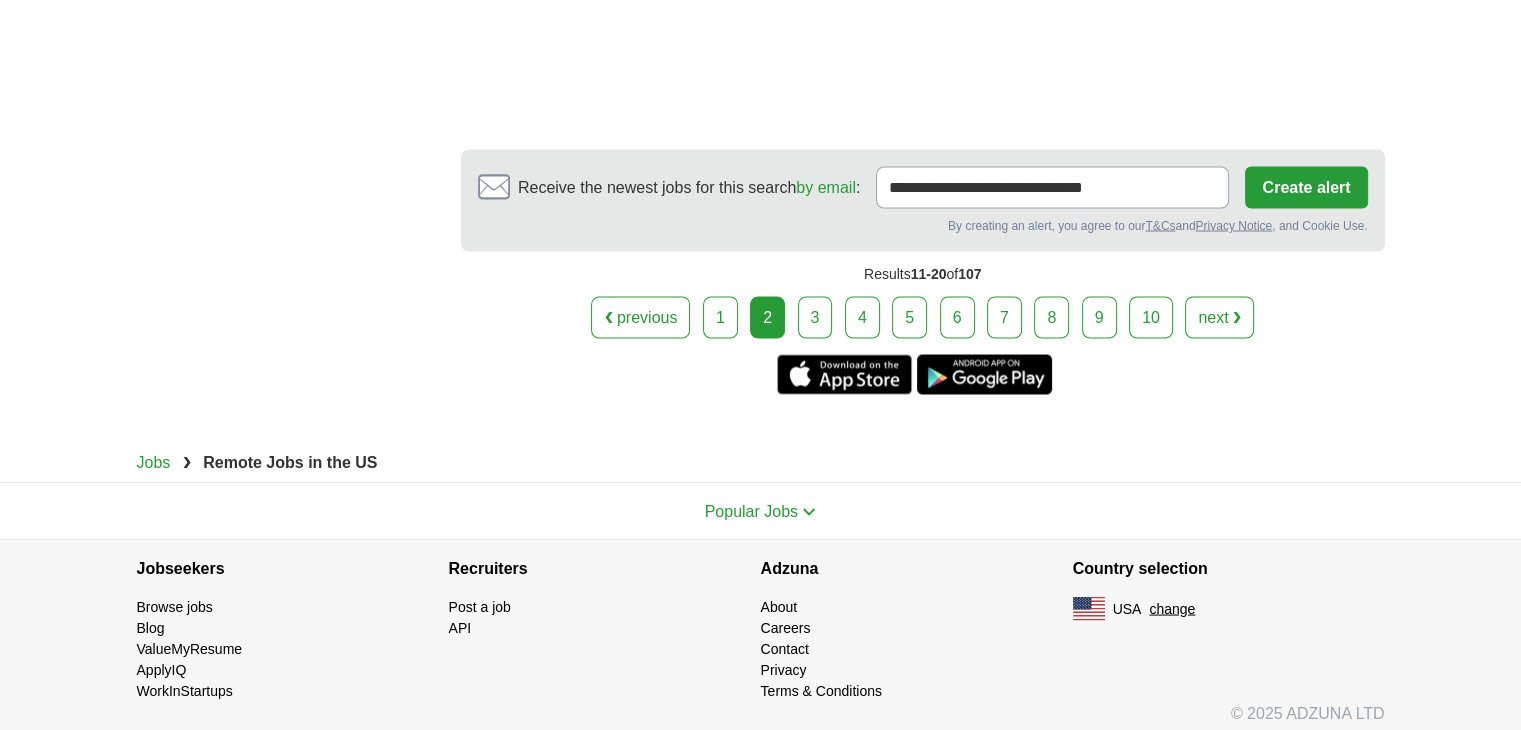 click on "3" at bounding box center [815, 317] 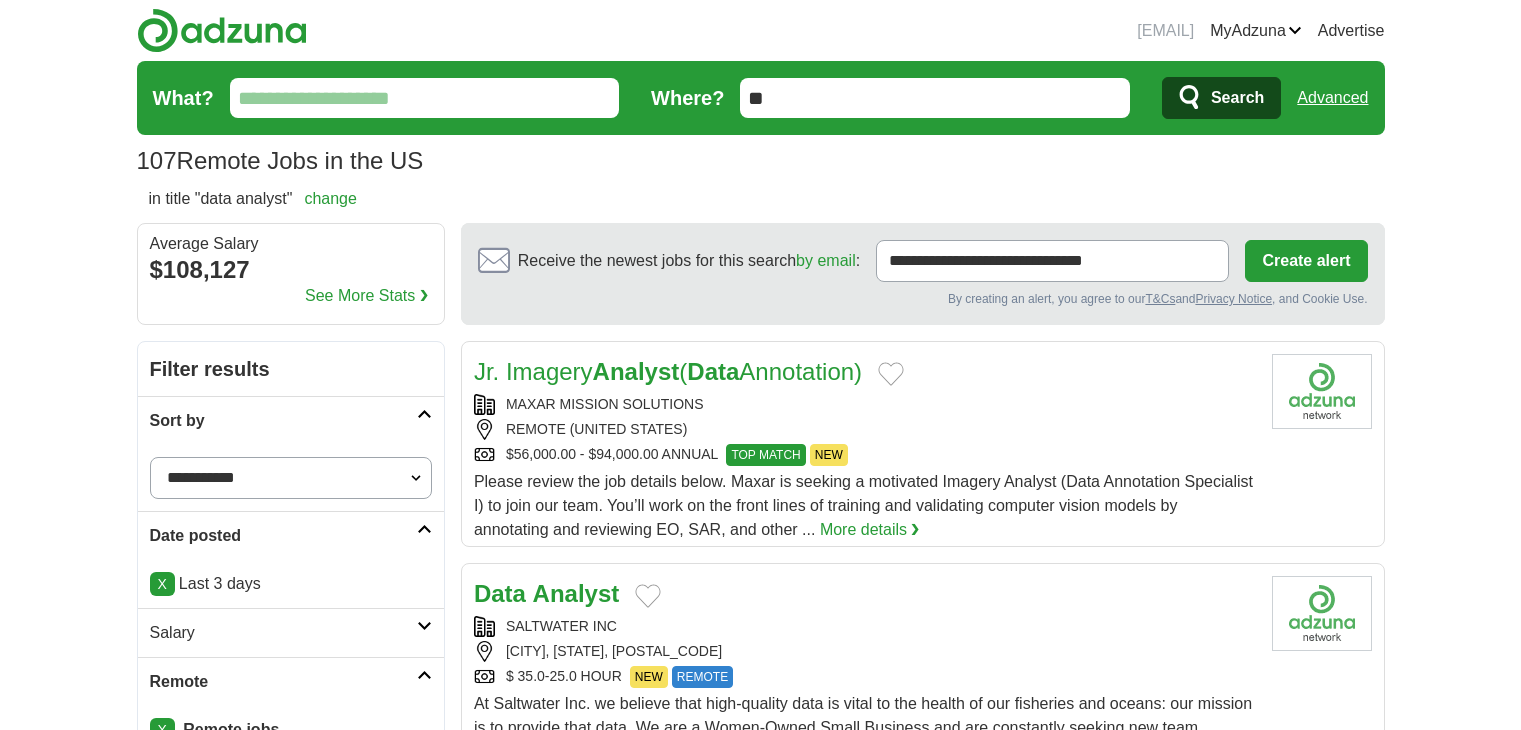 scroll, scrollTop: 0, scrollLeft: 0, axis: both 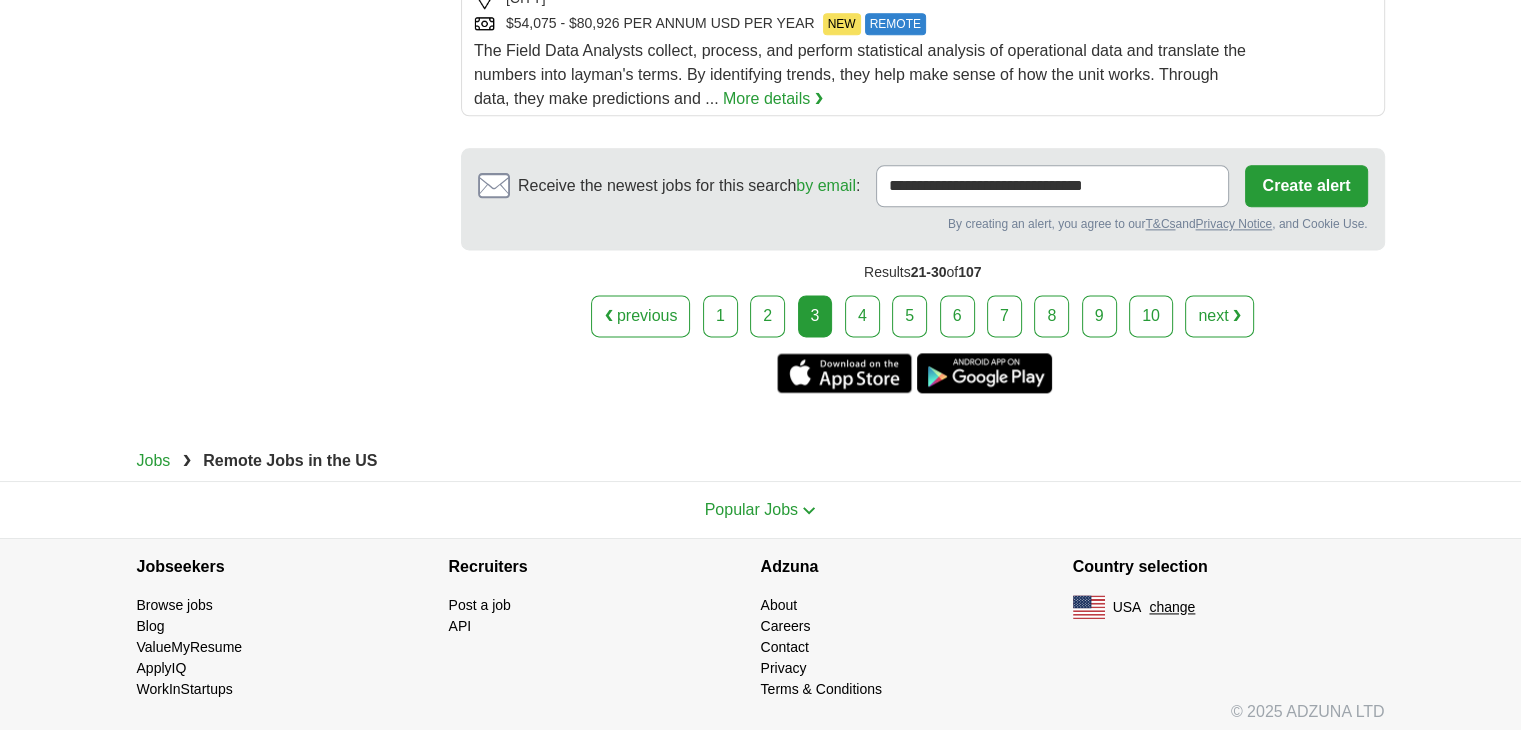 click on "4" at bounding box center (862, 316) 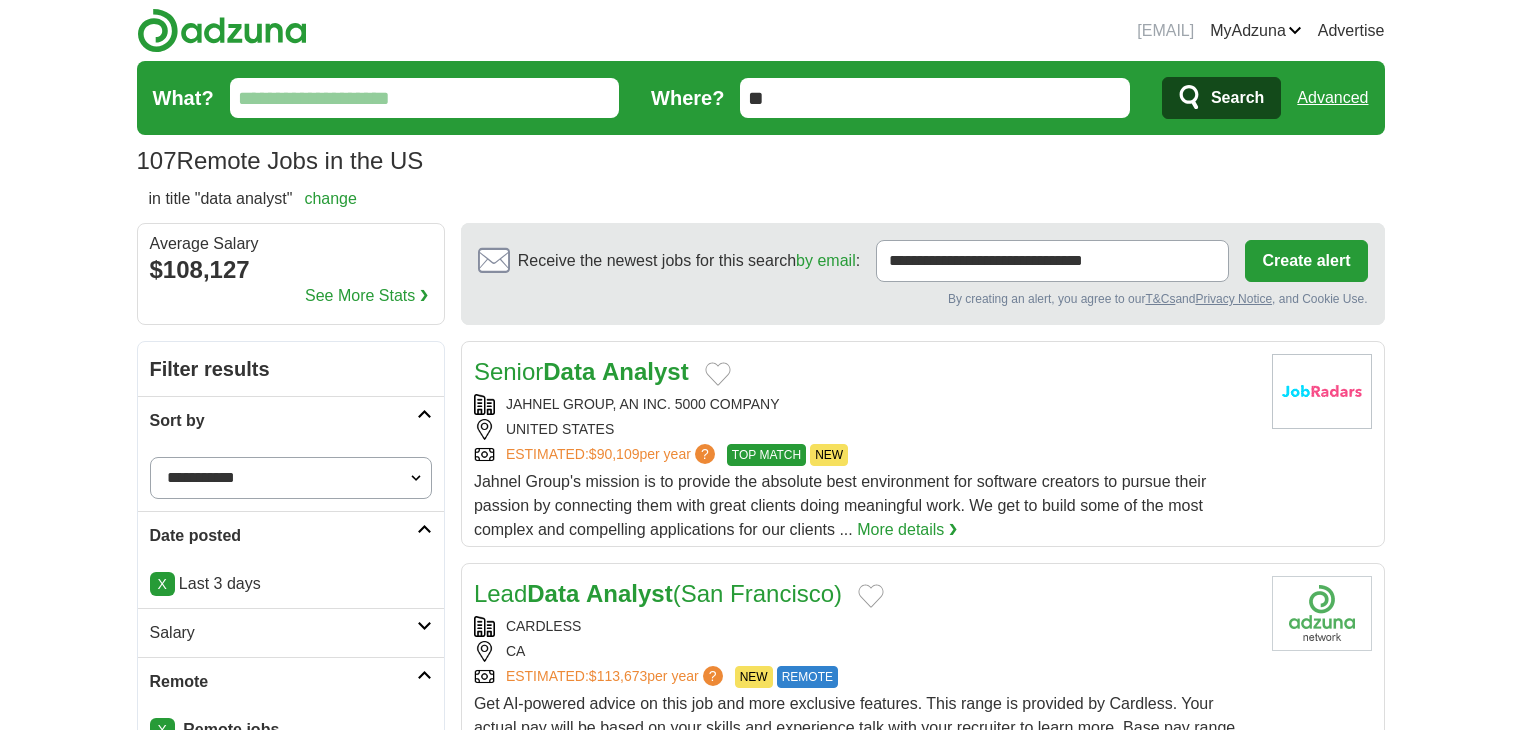 scroll, scrollTop: 833, scrollLeft: 0, axis: vertical 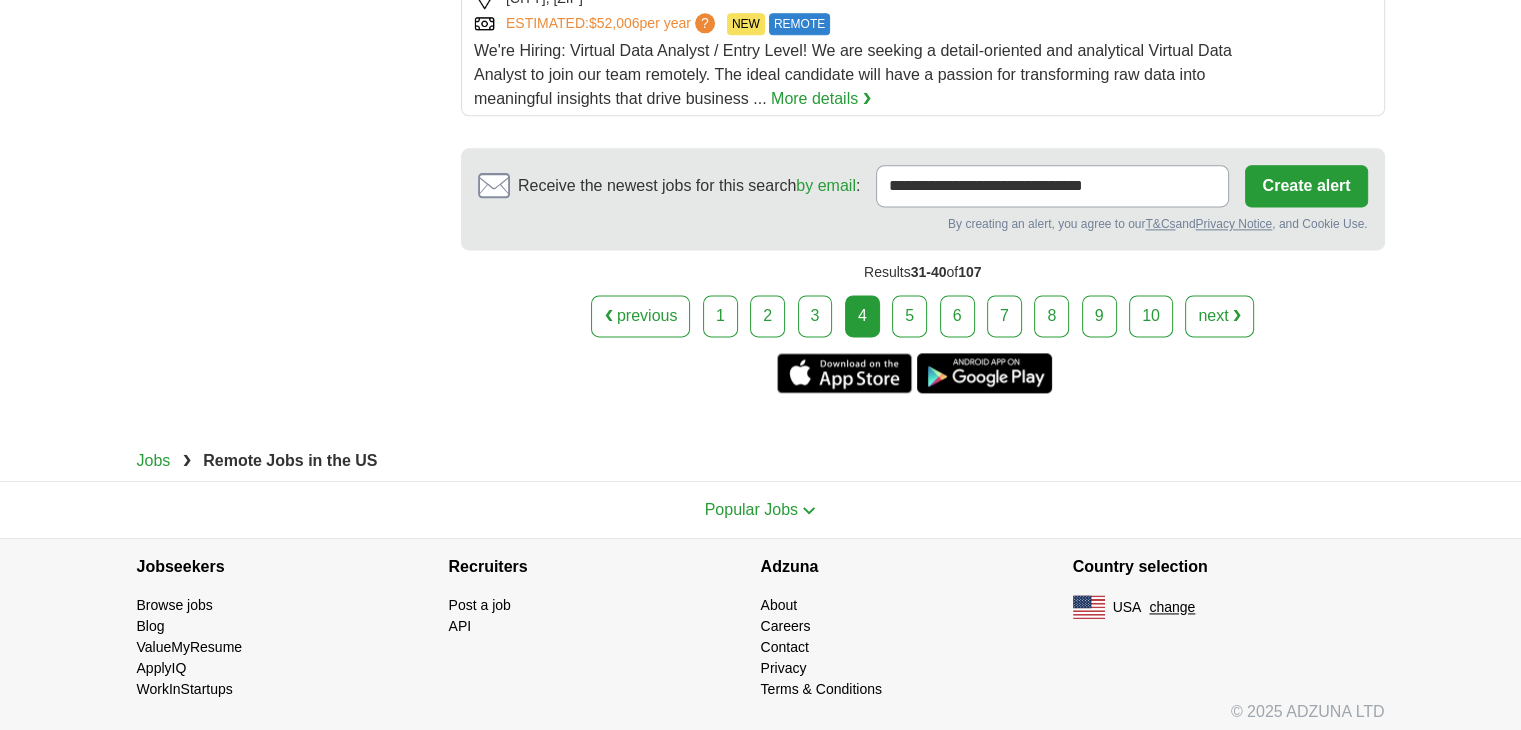 click on "5" at bounding box center (909, 316) 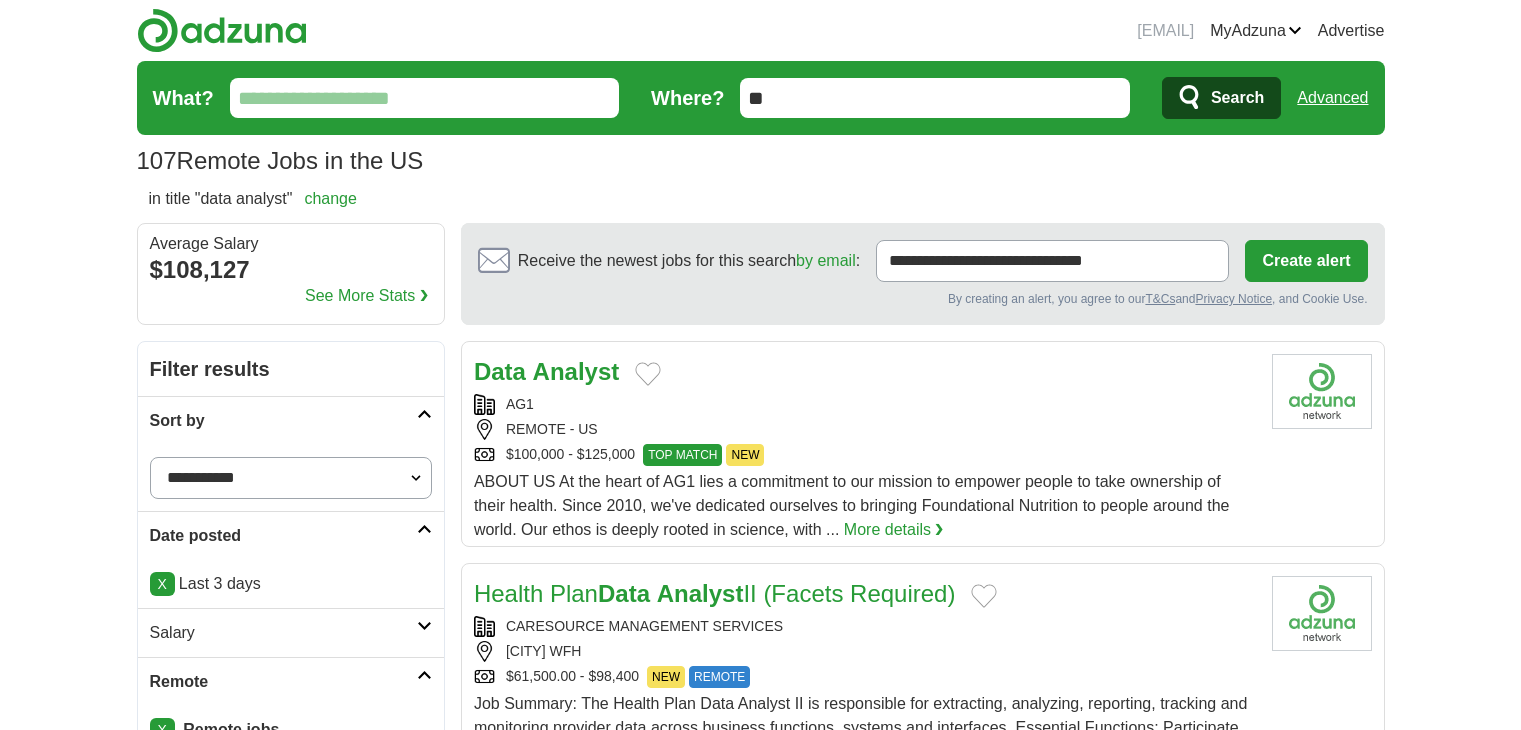 scroll, scrollTop: 333, scrollLeft: 0, axis: vertical 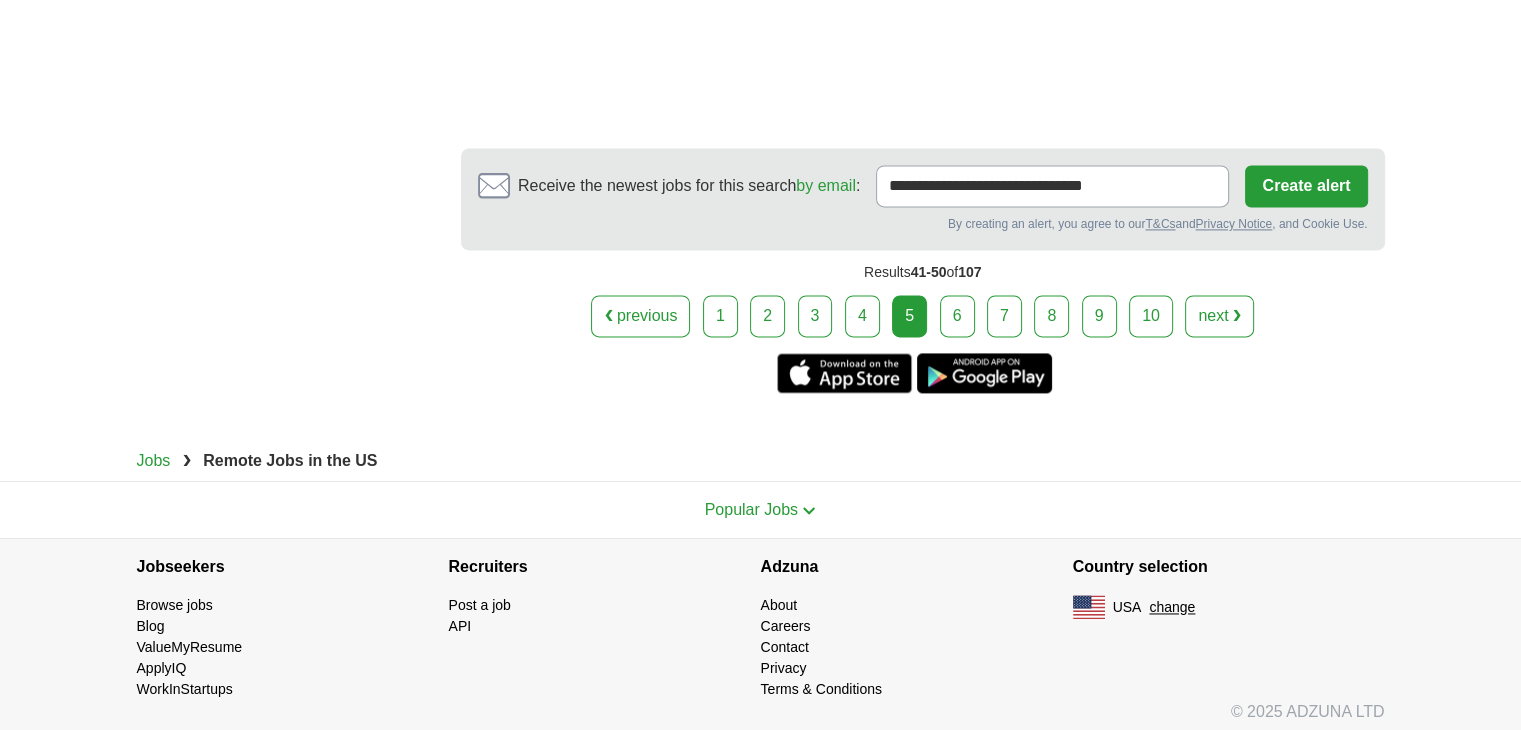 click on "6" at bounding box center (957, 316) 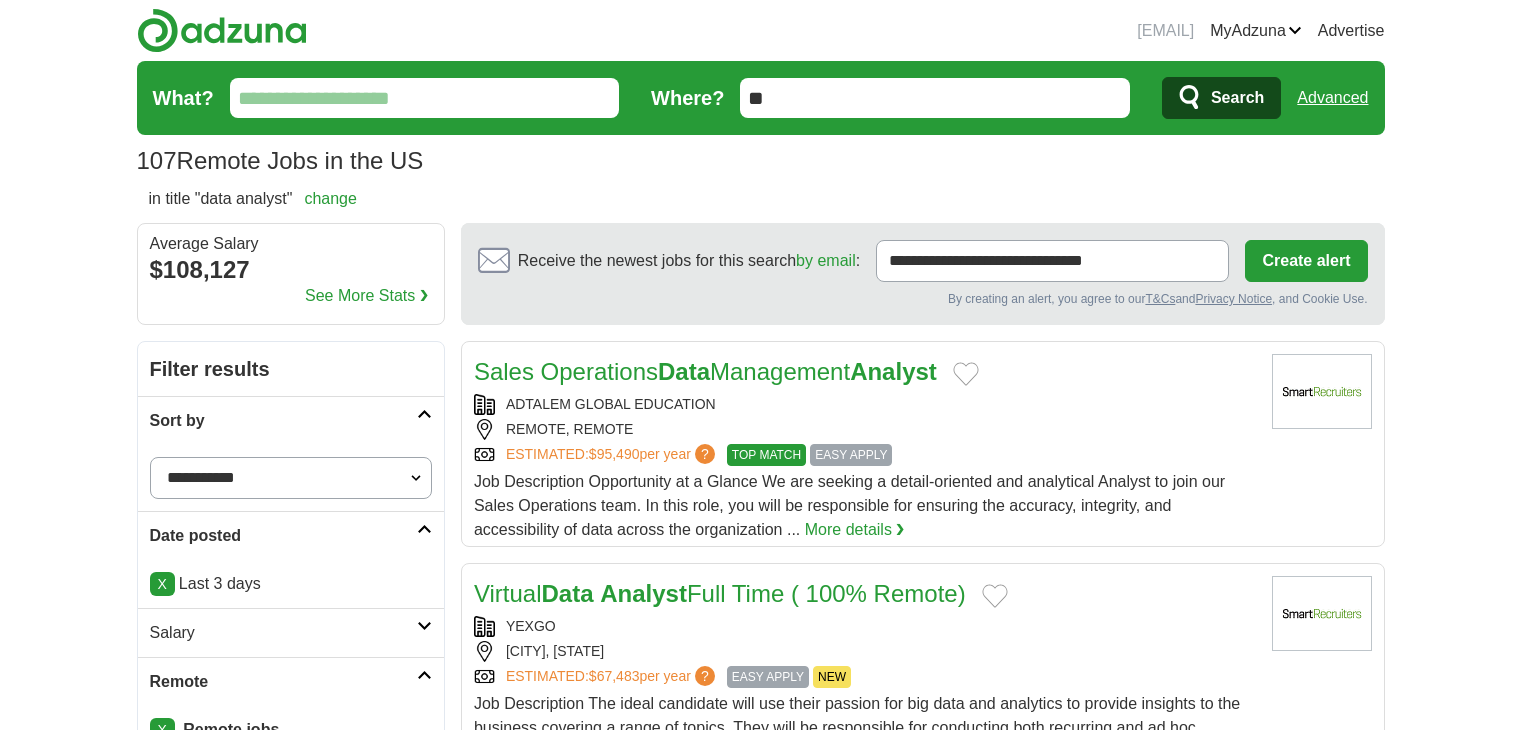 scroll, scrollTop: 2166, scrollLeft: 0, axis: vertical 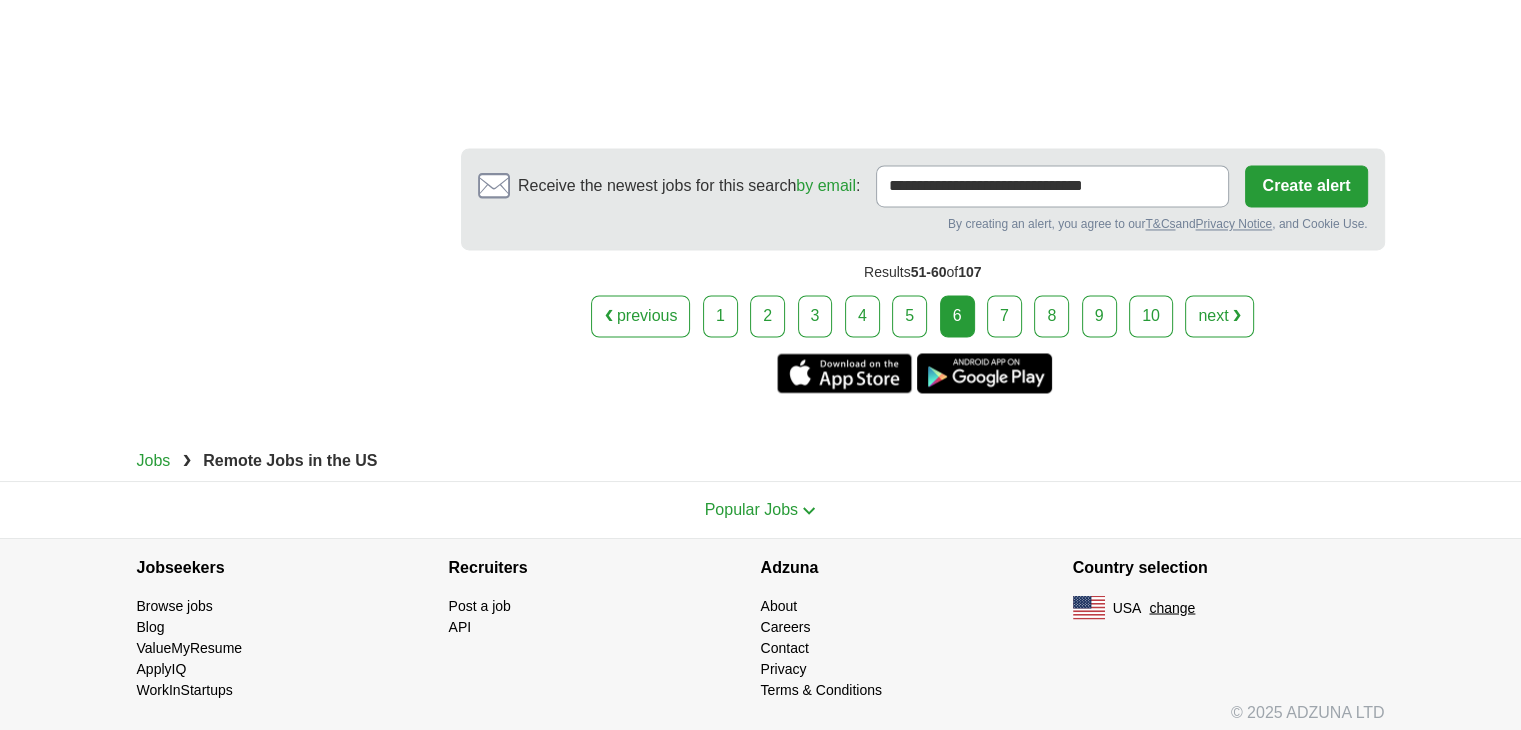 click on "7" at bounding box center [1004, 316] 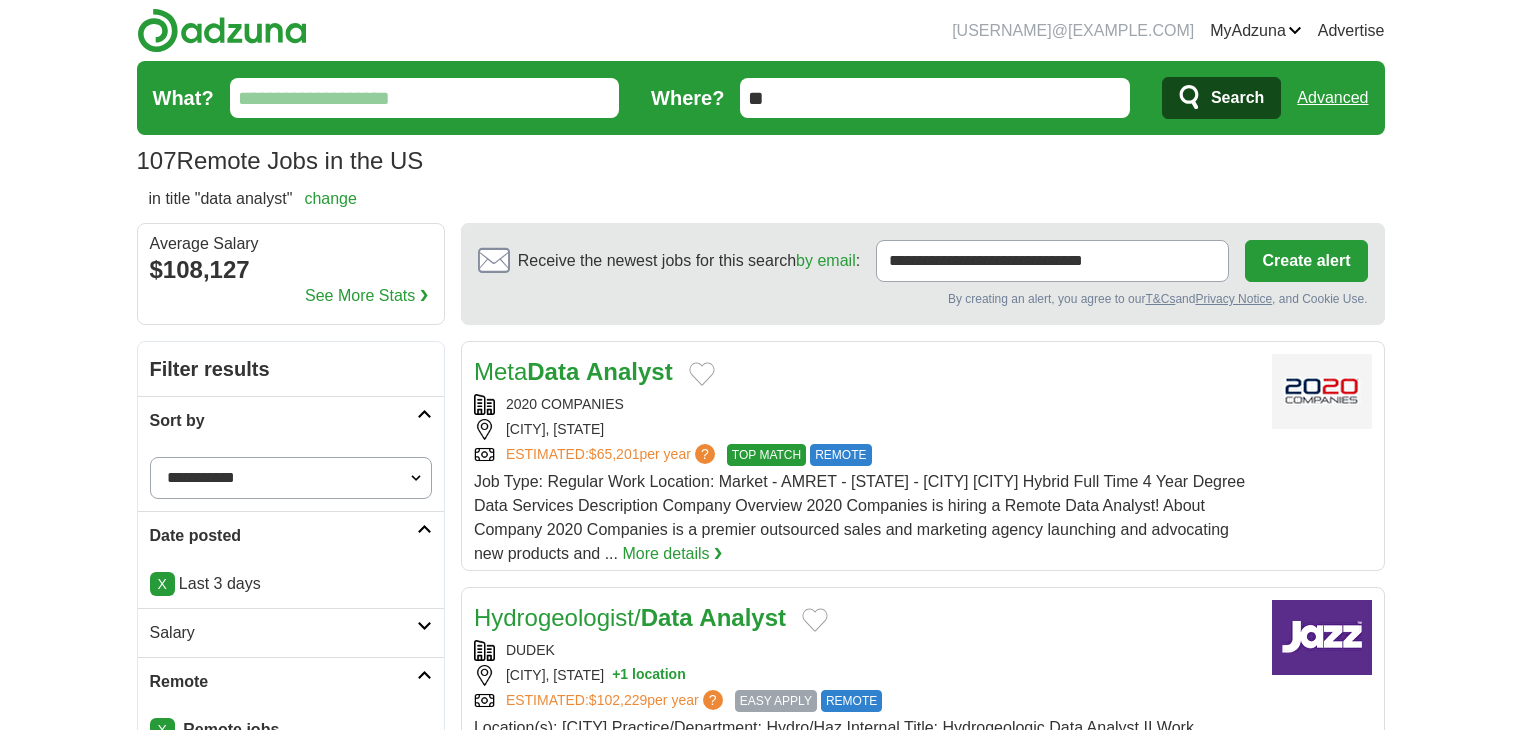 scroll, scrollTop: 666, scrollLeft: 0, axis: vertical 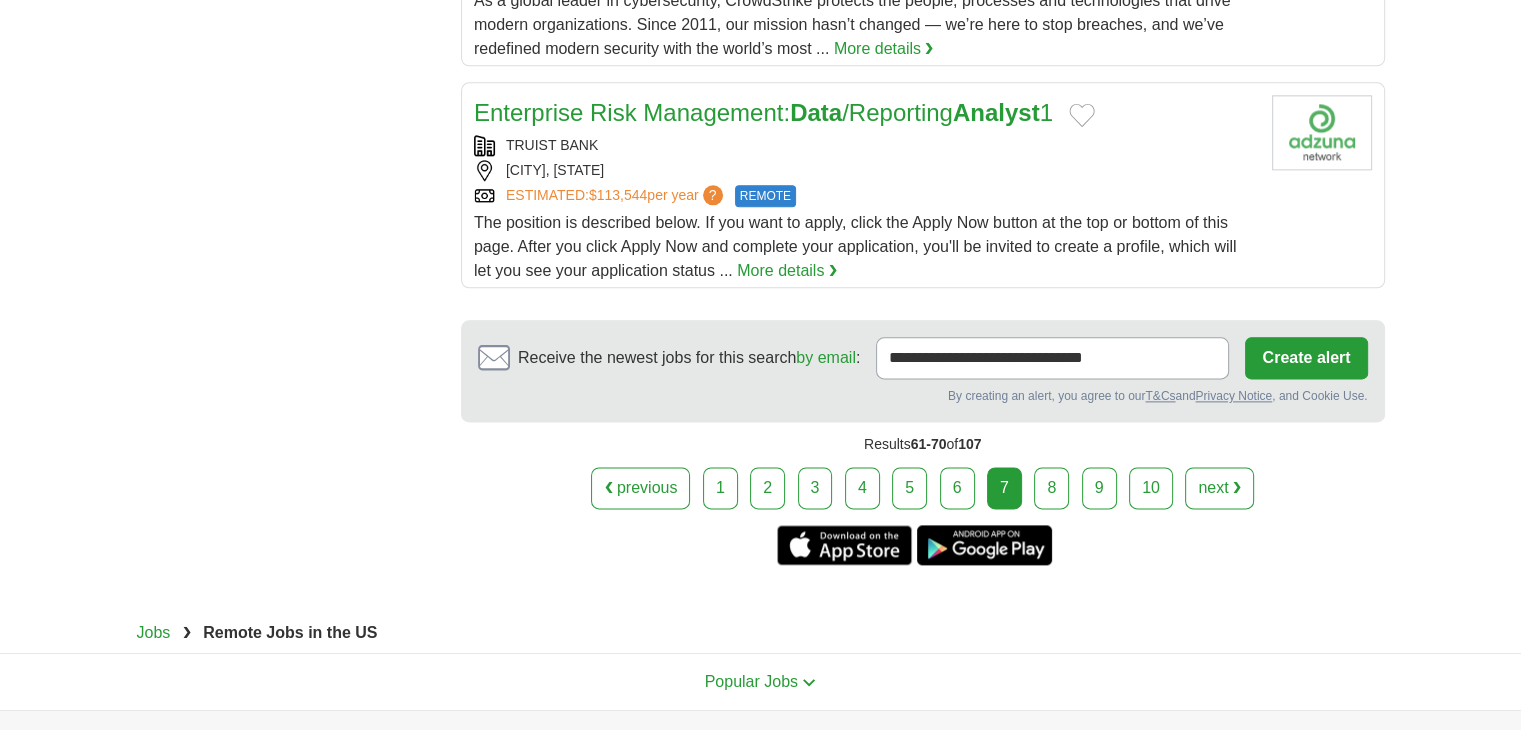 click on "8" at bounding box center (1051, 488) 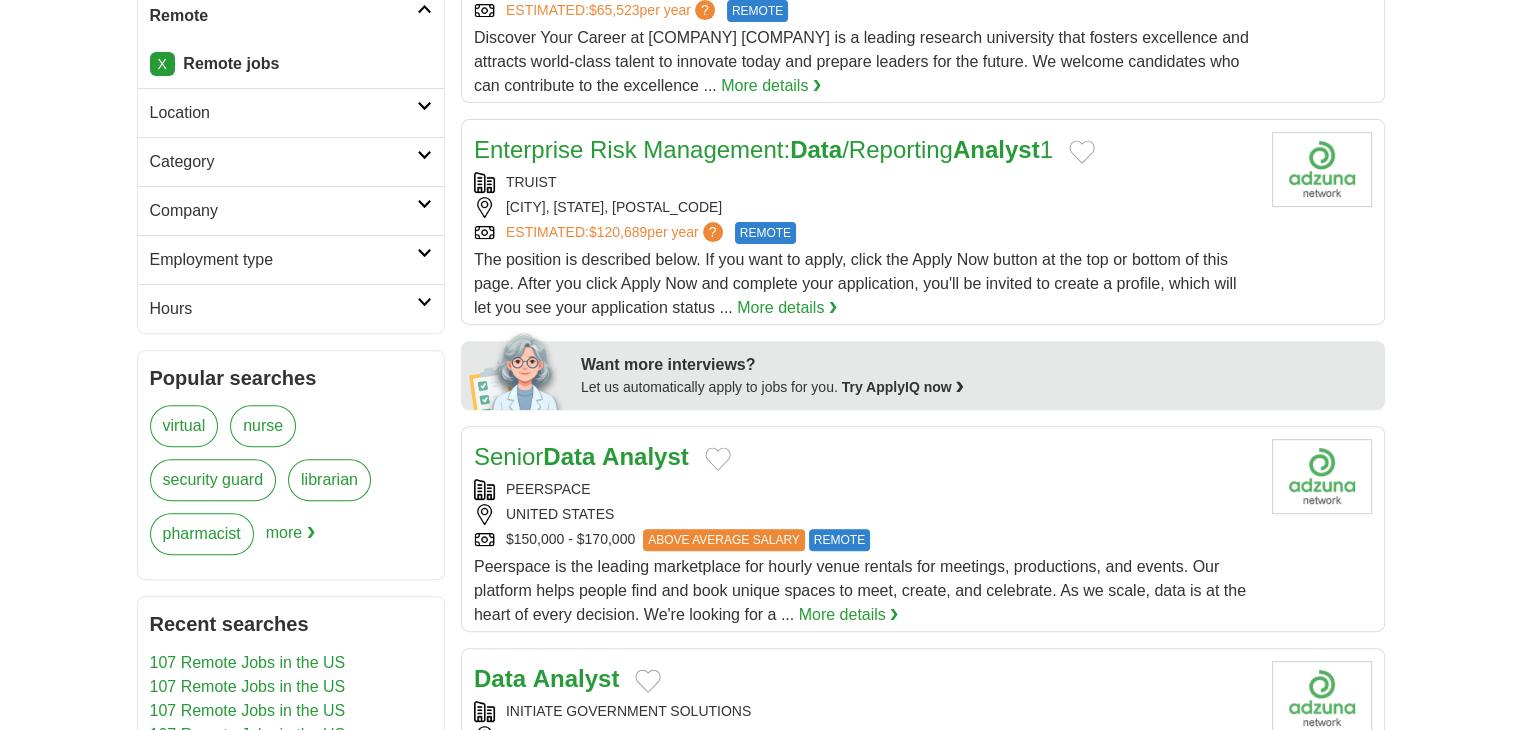 scroll, scrollTop: 0, scrollLeft: 0, axis: both 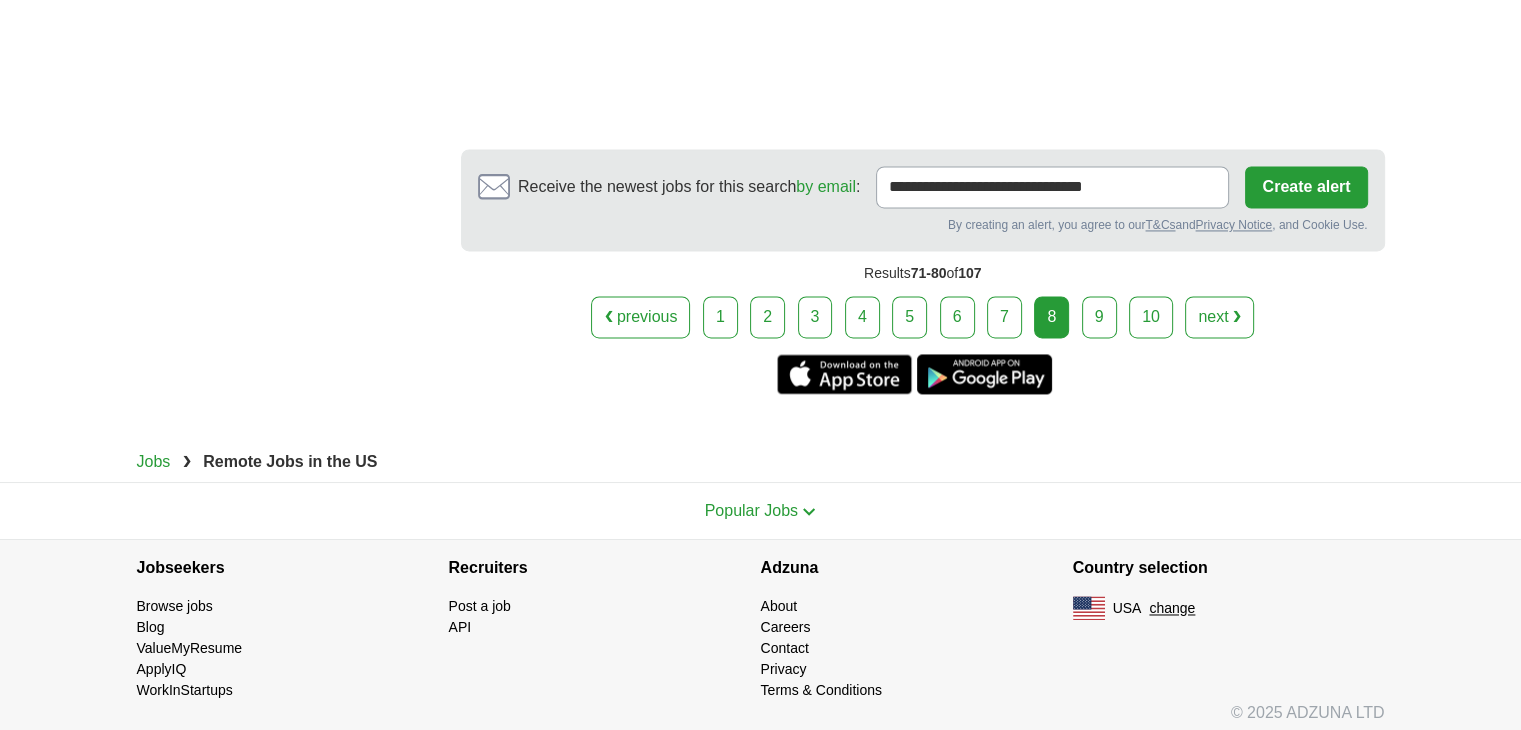 click on "9" at bounding box center [1099, 317] 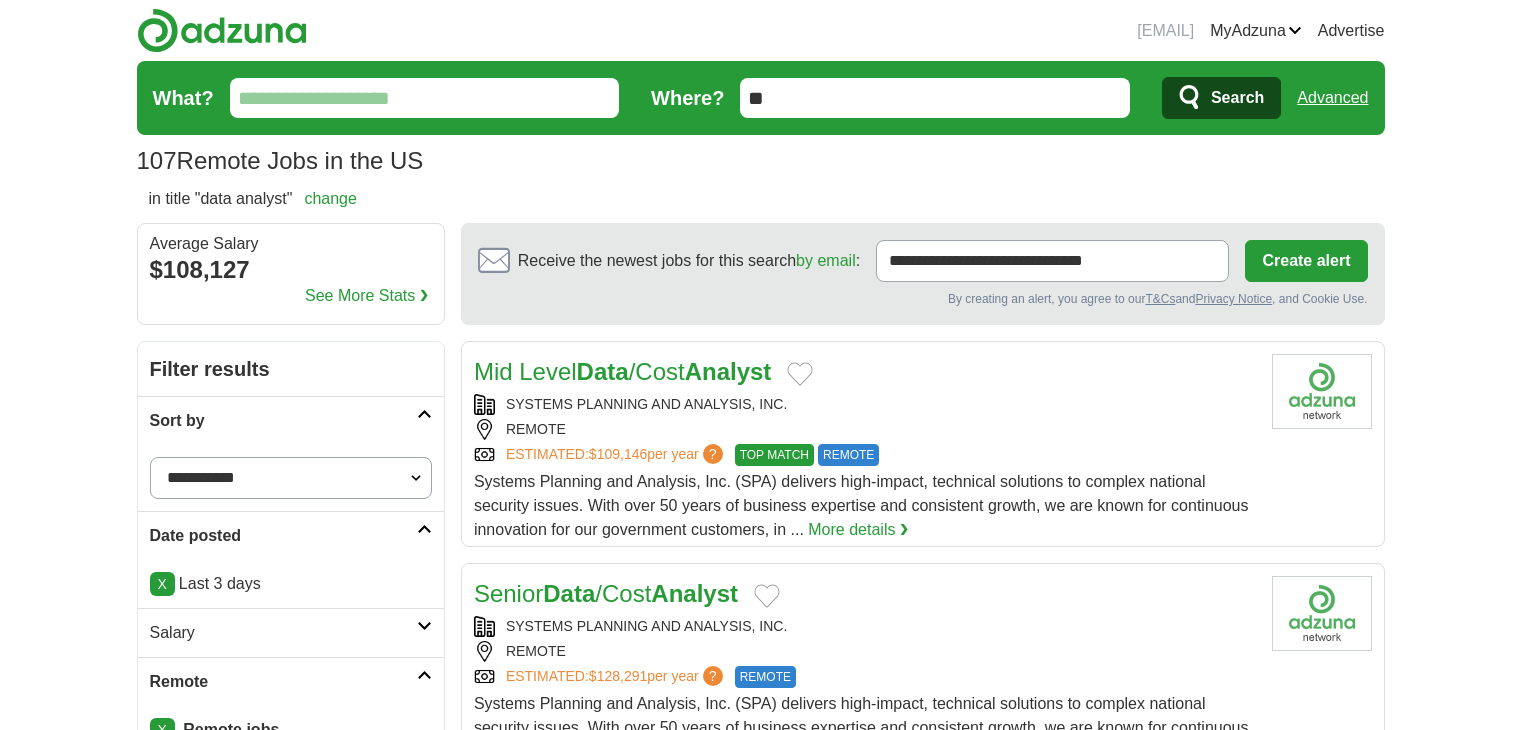 scroll, scrollTop: 0, scrollLeft: 0, axis: both 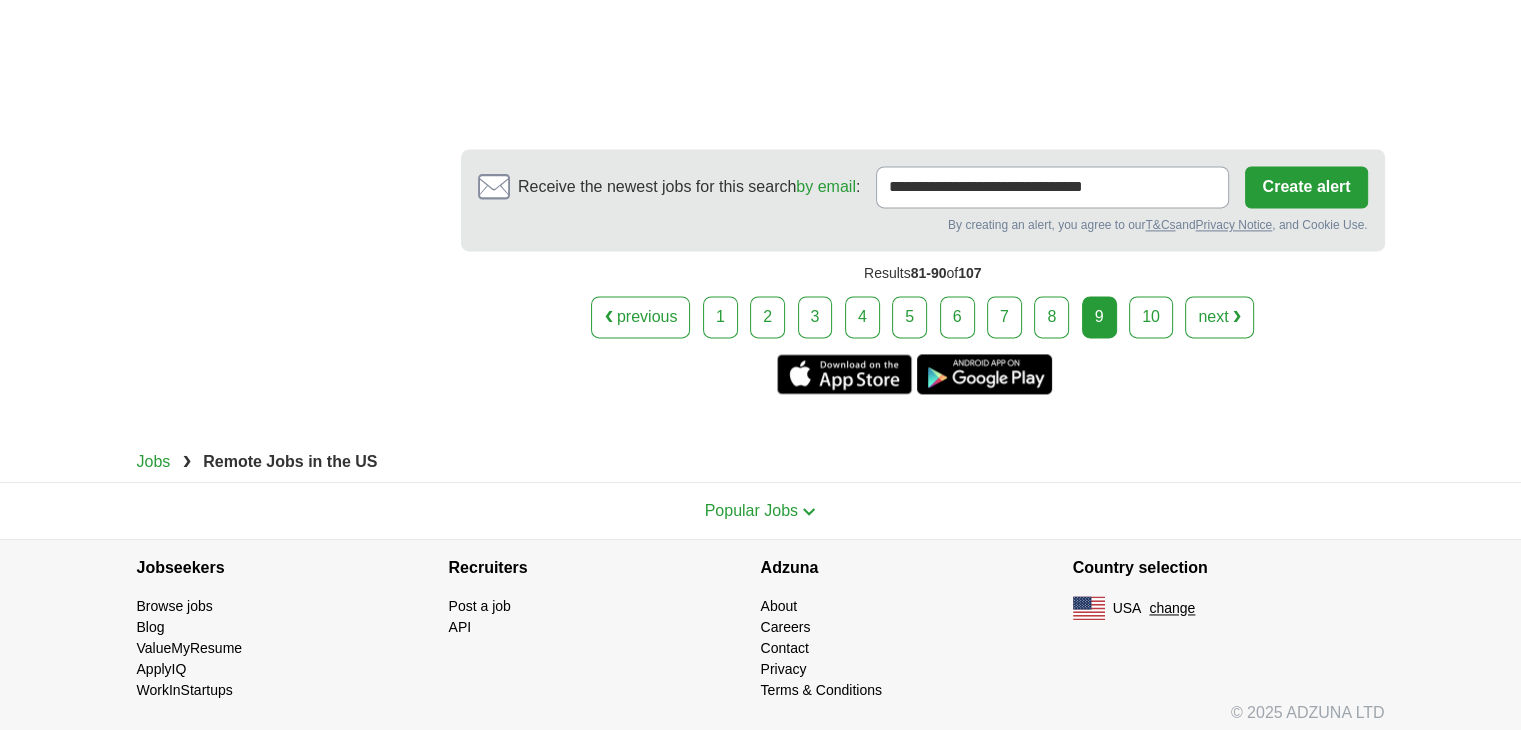 click on "10" at bounding box center (1151, 317) 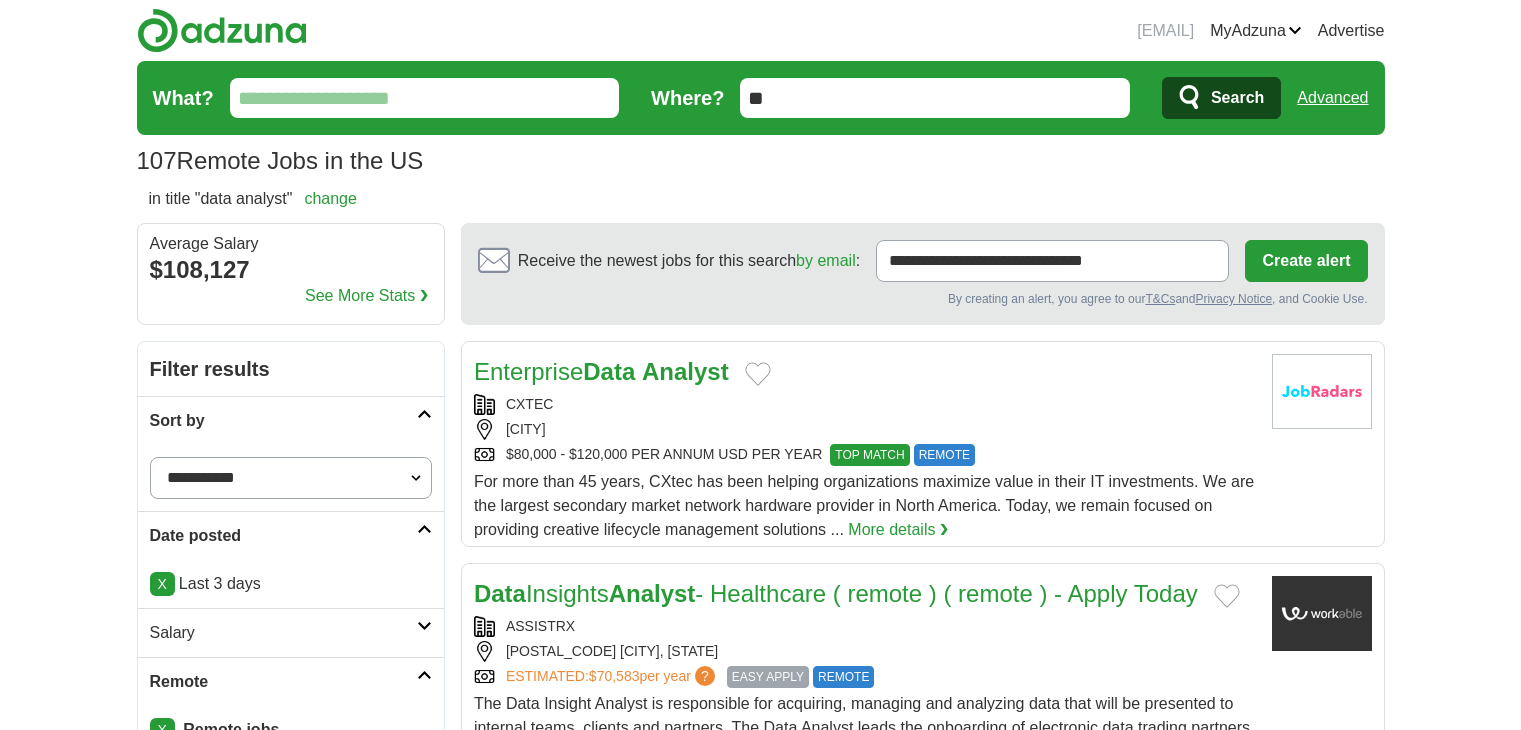 scroll, scrollTop: 333, scrollLeft: 0, axis: vertical 